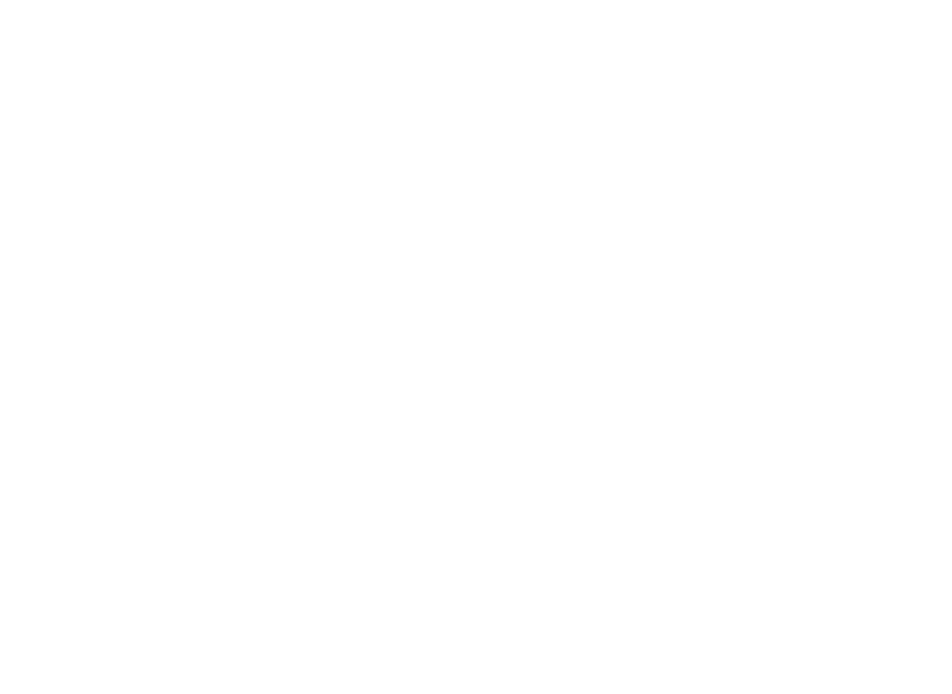scroll, scrollTop: 0, scrollLeft: 0, axis: both 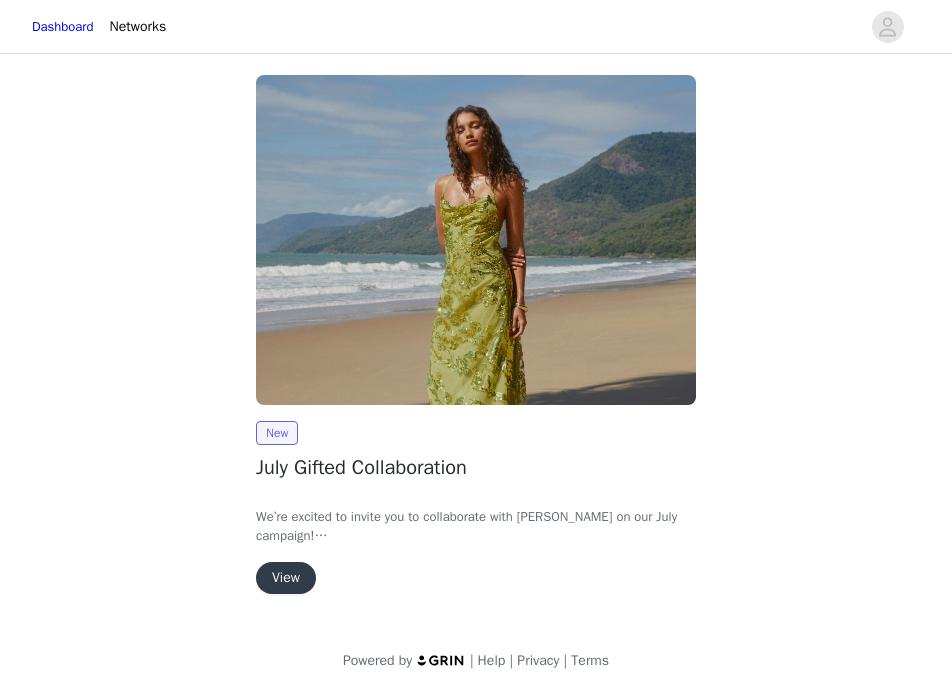 click on "View" at bounding box center [286, 578] 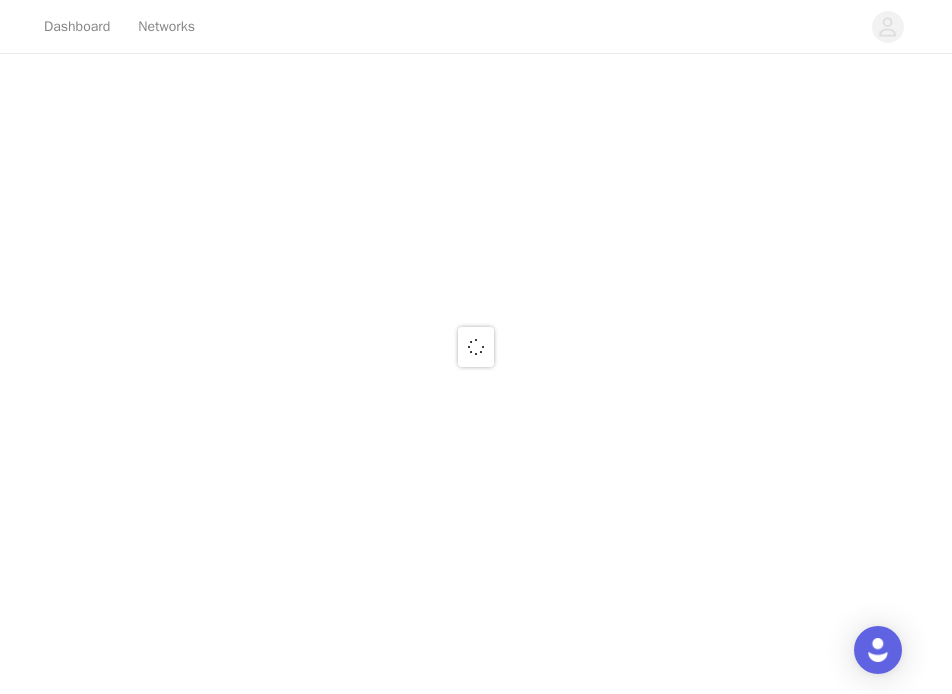 scroll, scrollTop: 0, scrollLeft: 0, axis: both 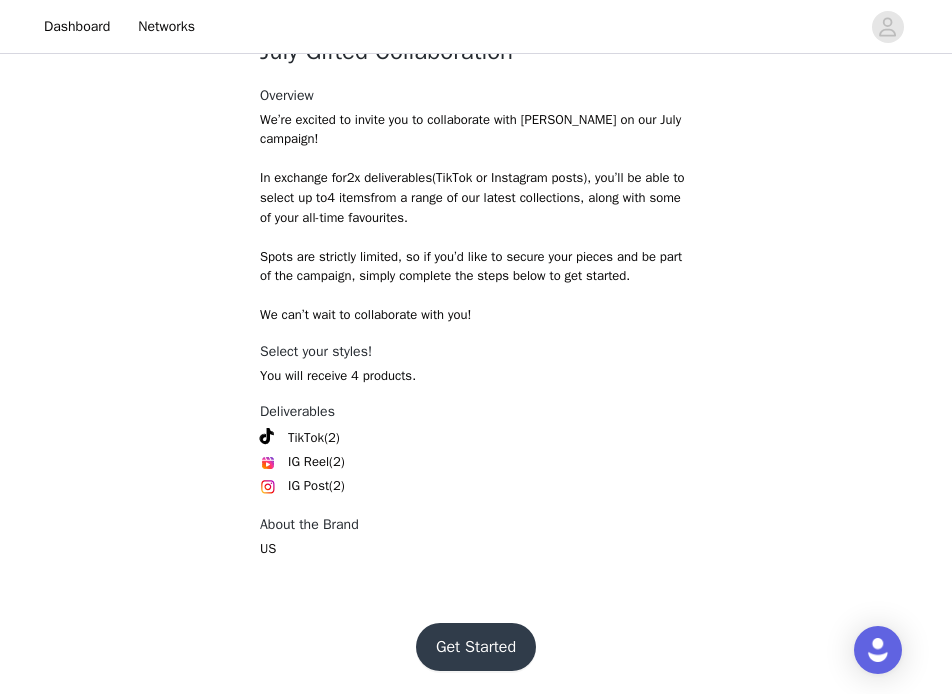 click on "Get Started" at bounding box center (476, 647) 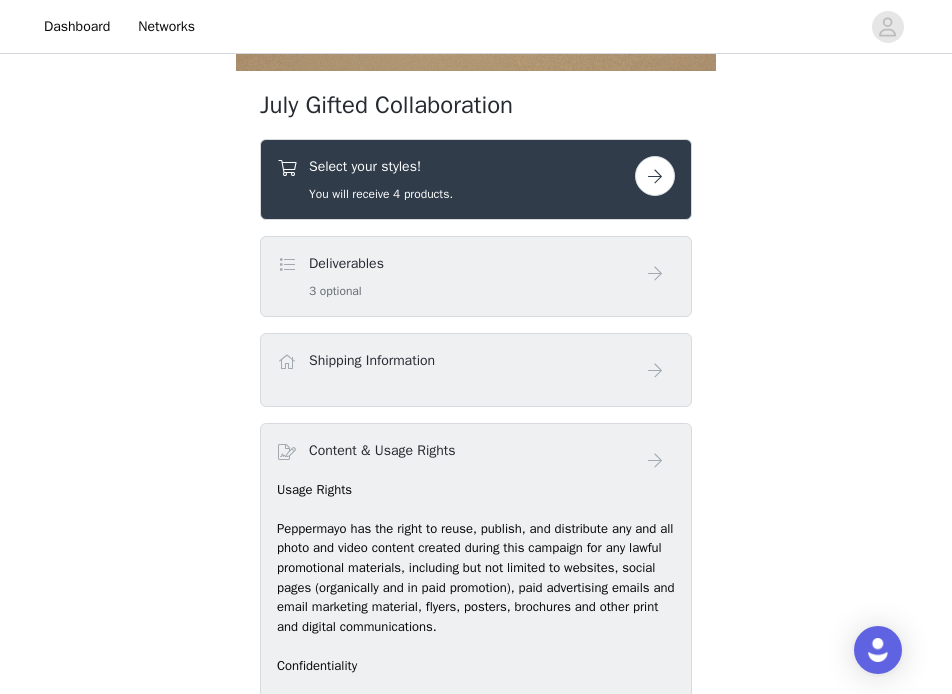 scroll, scrollTop: 680, scrollLeft: 0, axis: vertical 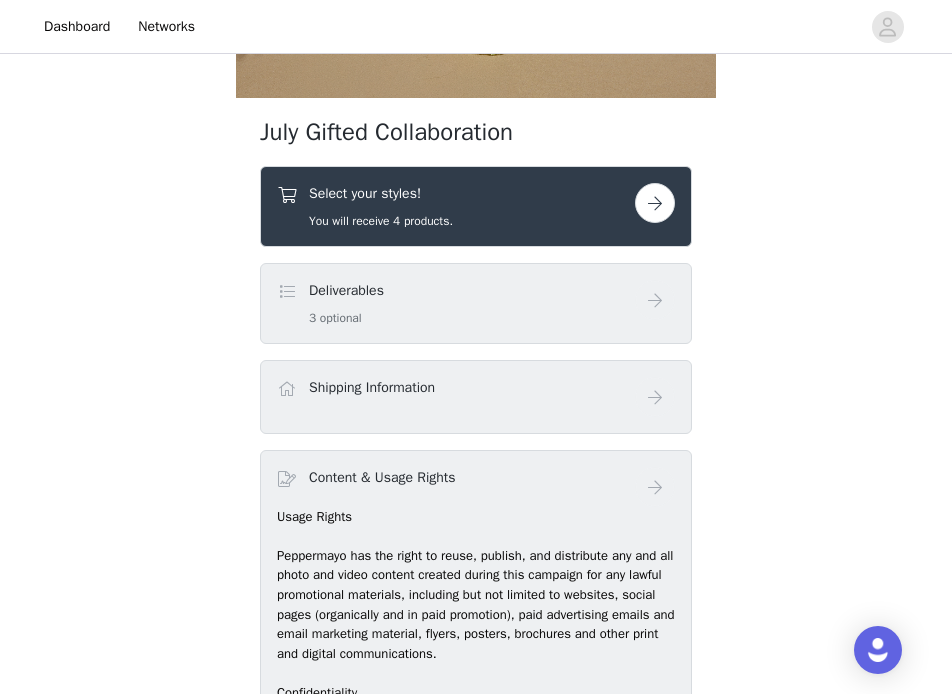 click at bounding box center [655, 203] 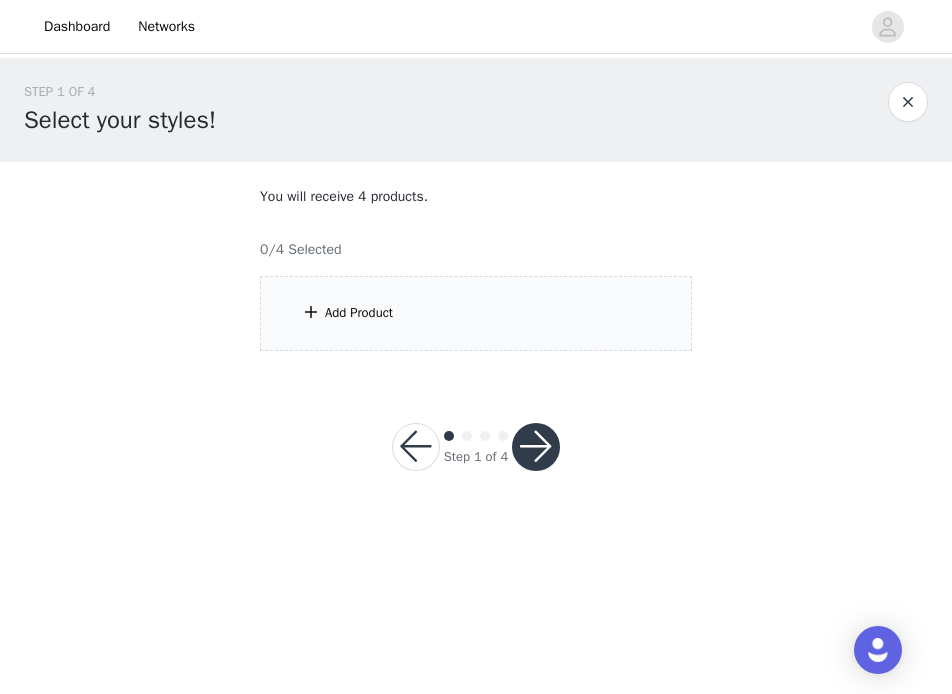 click on "Add Product" at bounding box center (476, 313) 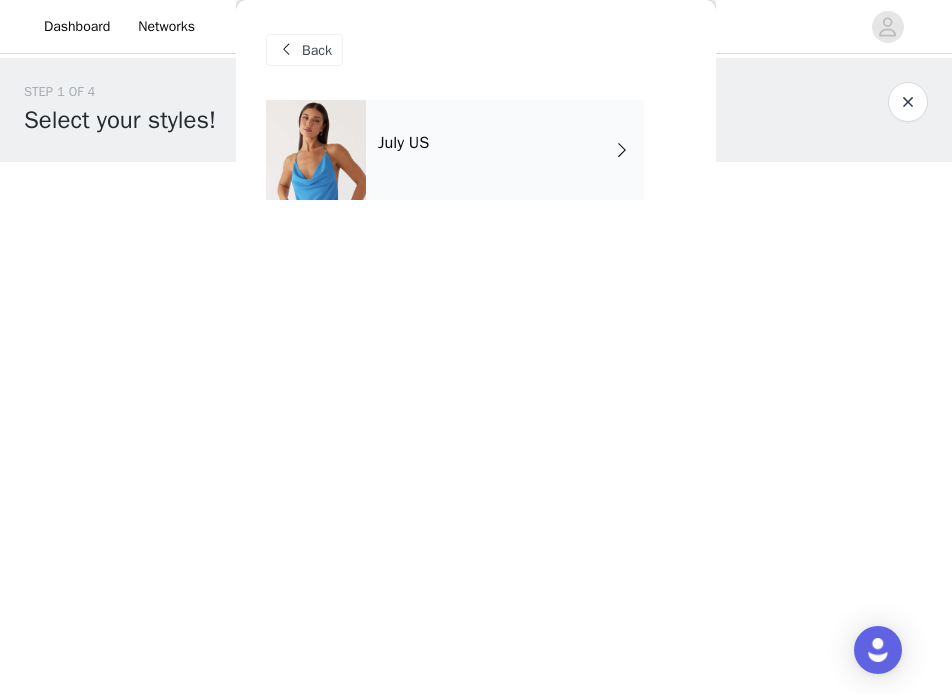 click on "July US" at bounding box center [505, 150] 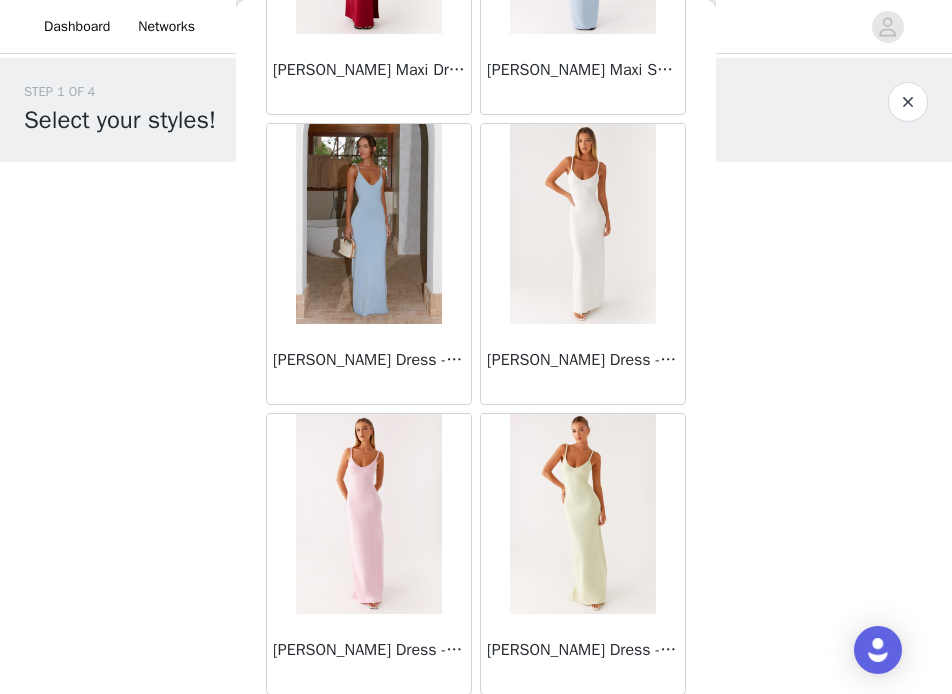 scroll, scrollTop: 2366, scrollLeft: 0, axis: vertical 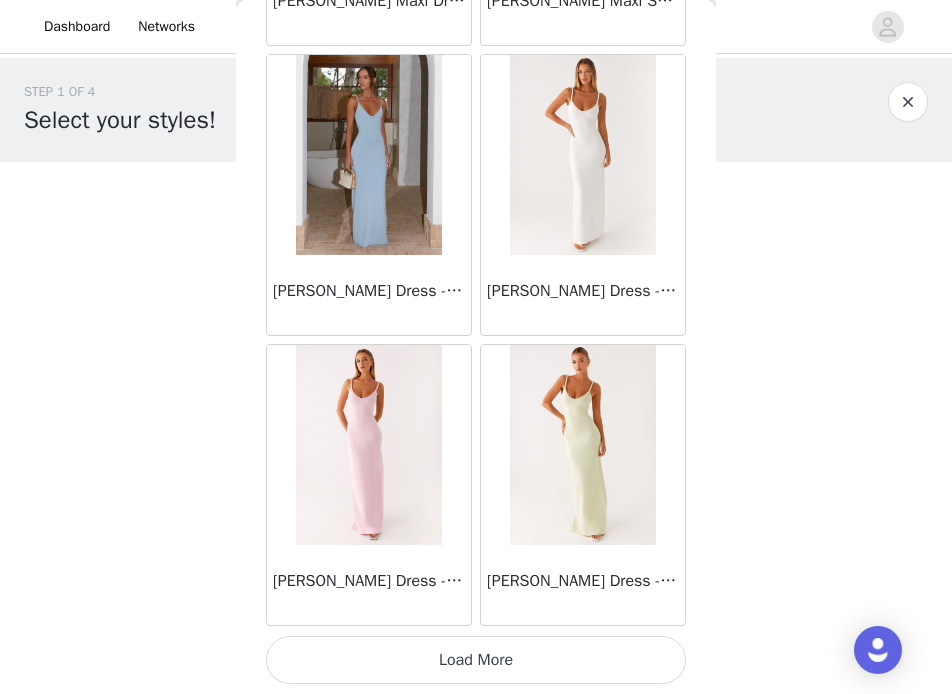 click on "Load More" at bounding box center (476, 660) 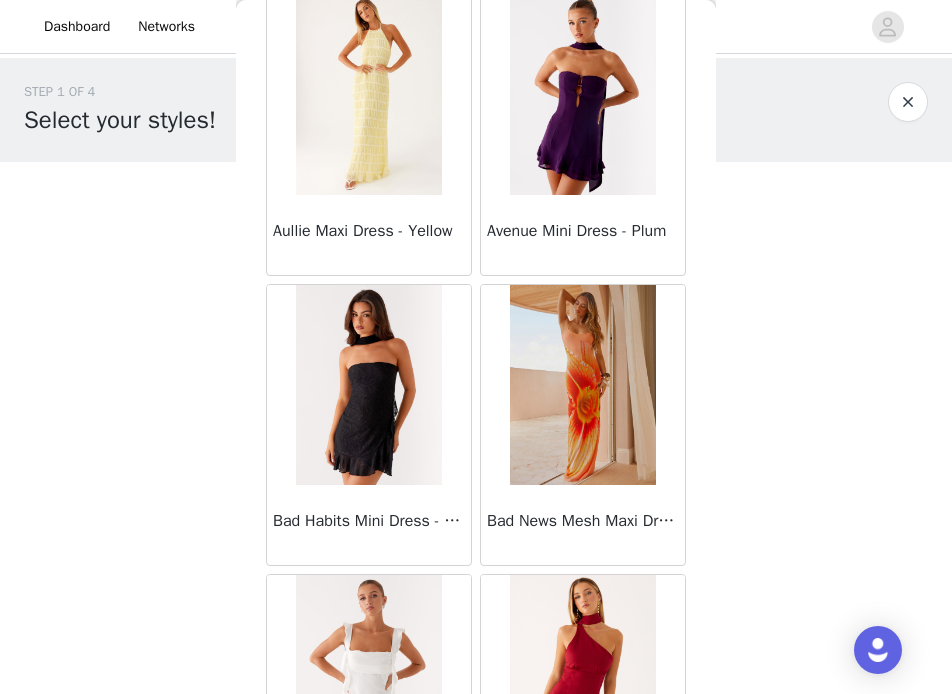 scroll, scrollTop: 5266, scrollLeft: 0, axis: vertical 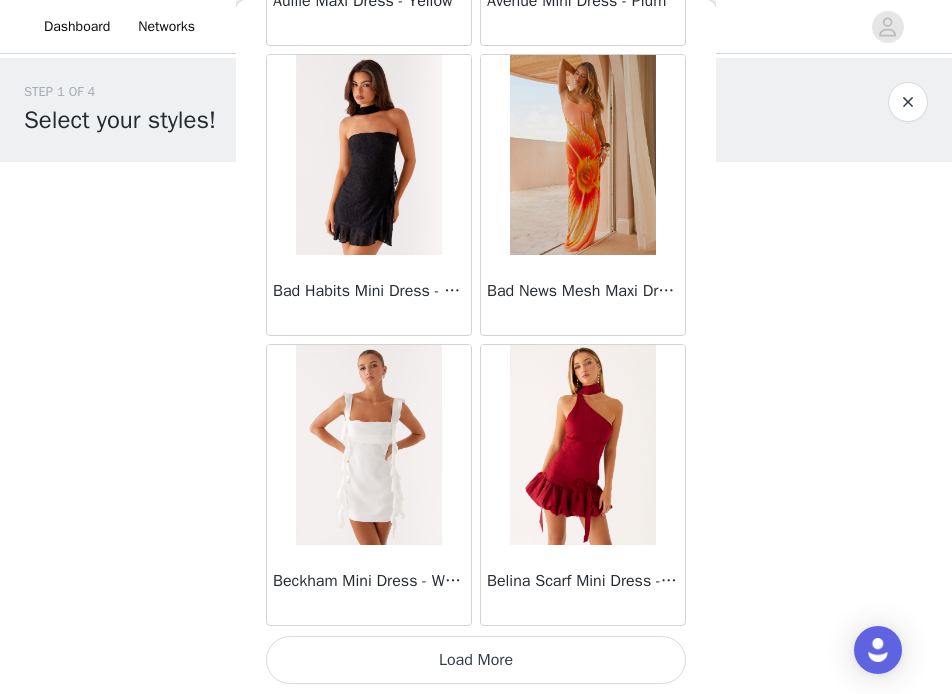 click on "Load More" at bounding box center [476, 660] 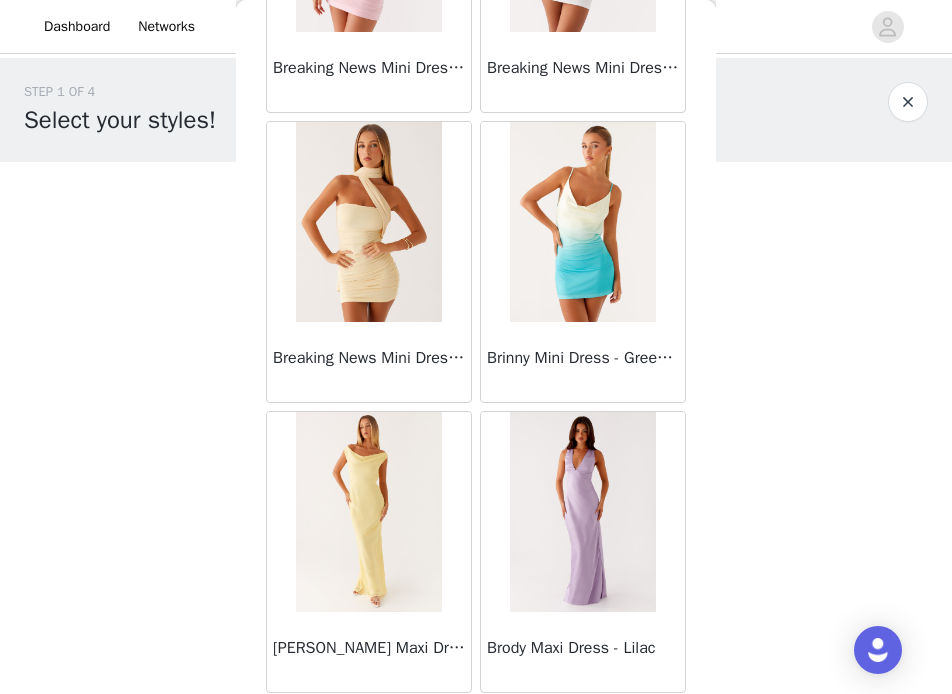 scroll, scrollTop: 8166, scrollLeft: 0, axis: vertical 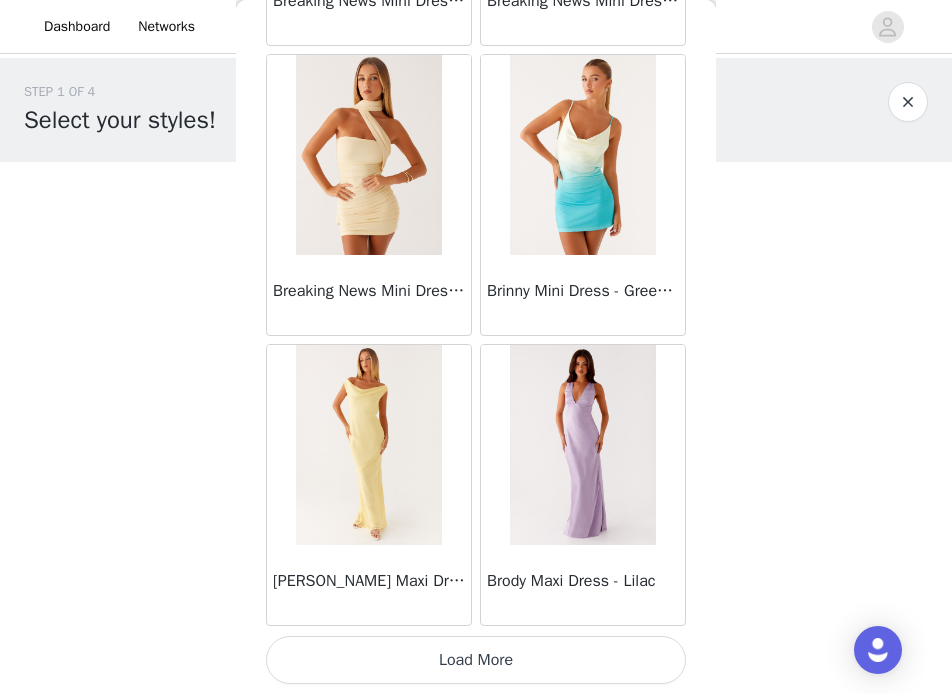 click on "Load More" at bounding box center (476, 660) 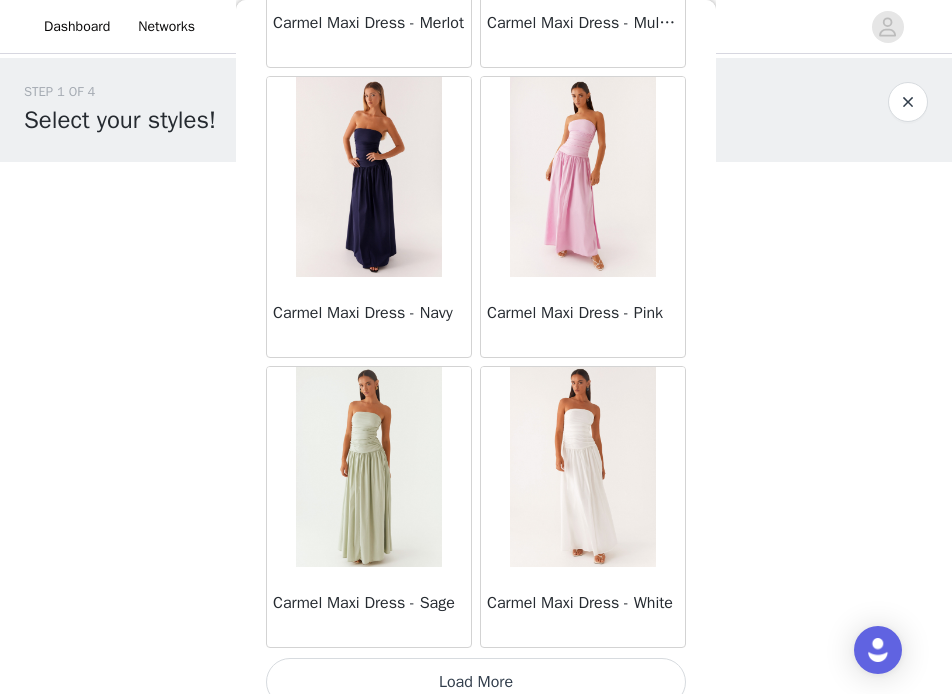 scroll, scrollTop: 11066, scrollLeft: 0, axis: vertical 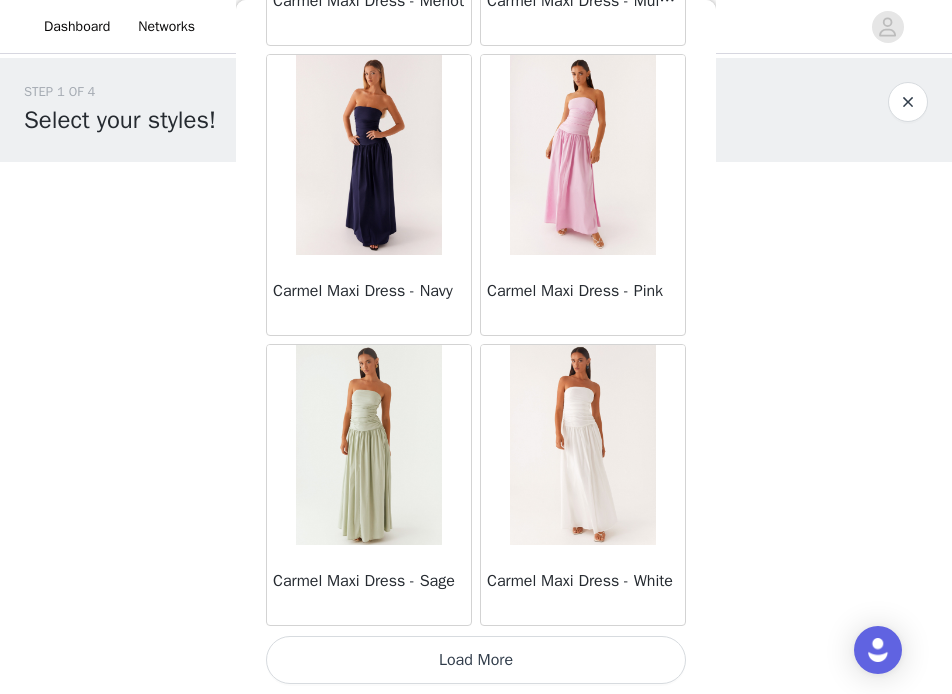click on "Load More" at bounding box center (476, 660) 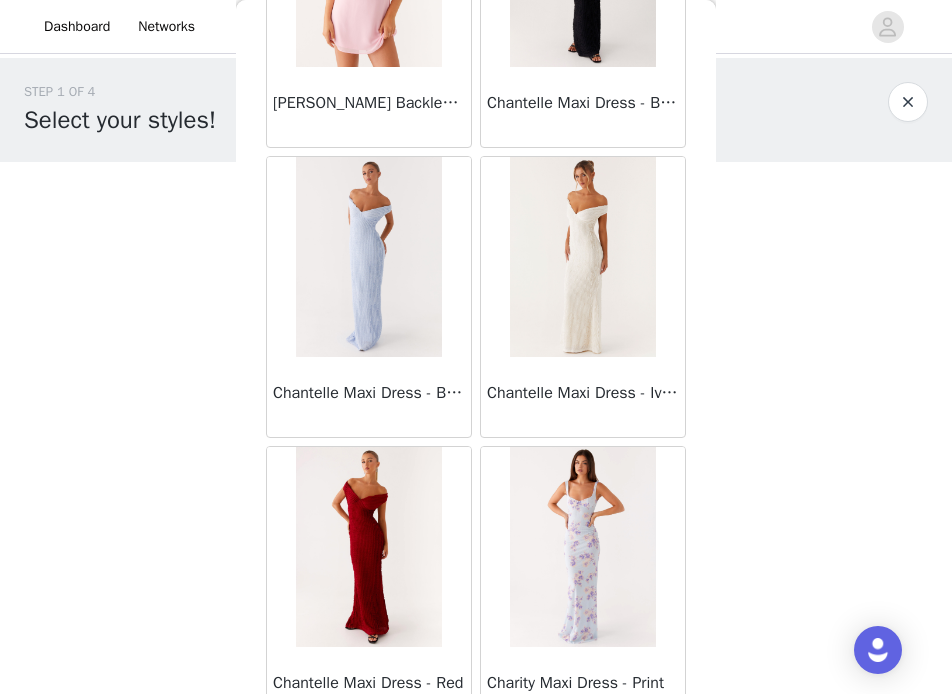 scroll, scrollTop: 13966, scrollLeft: 0, axis: vertical 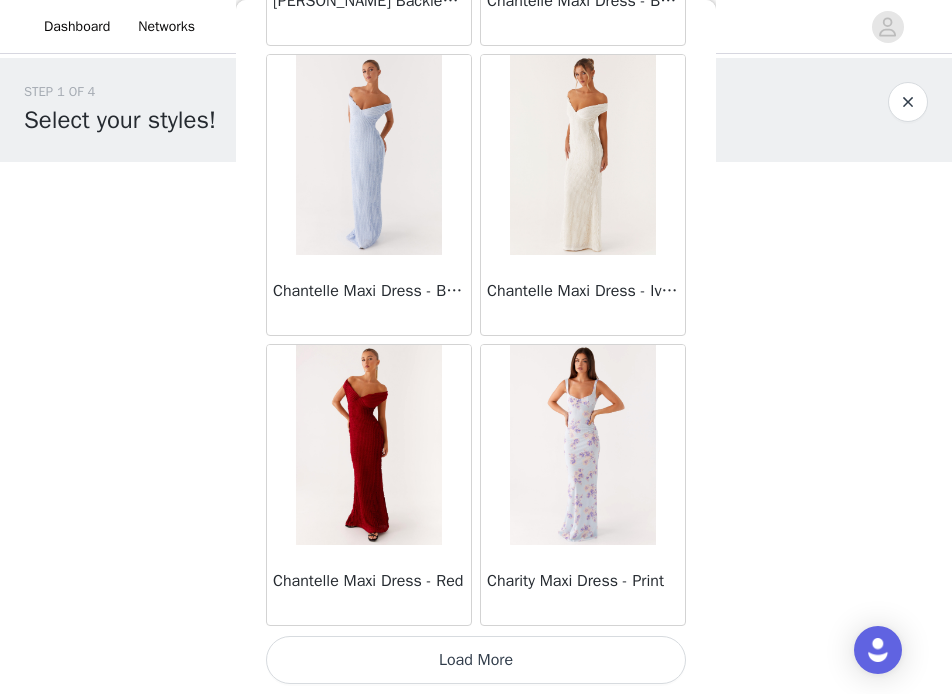click on "Load More" at bounding box center (476, 660) 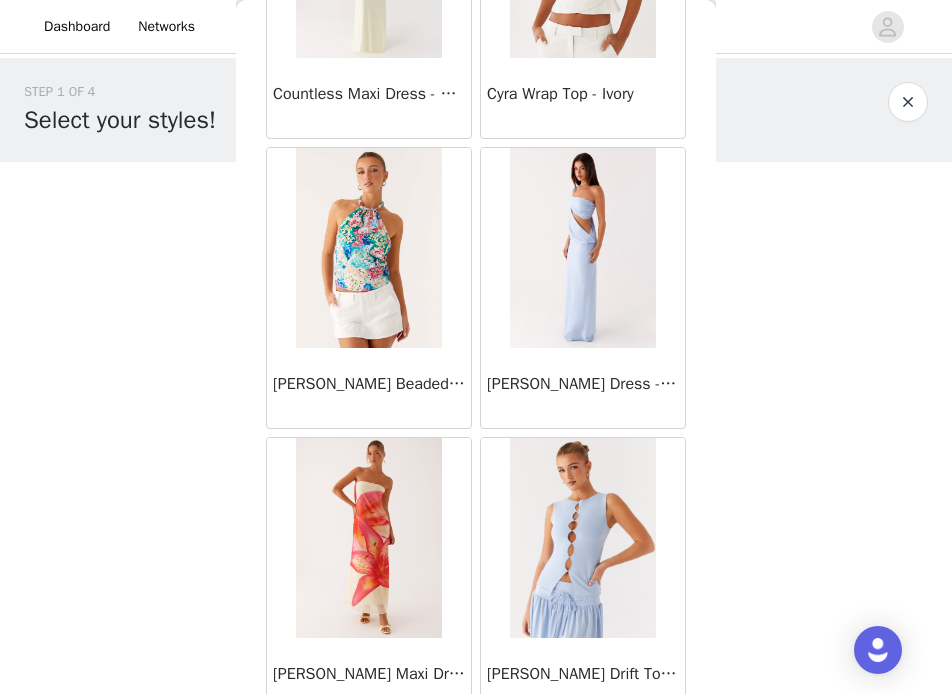 scroll, scrollTop: 16866, scrollLeft: 0, axis: vertical 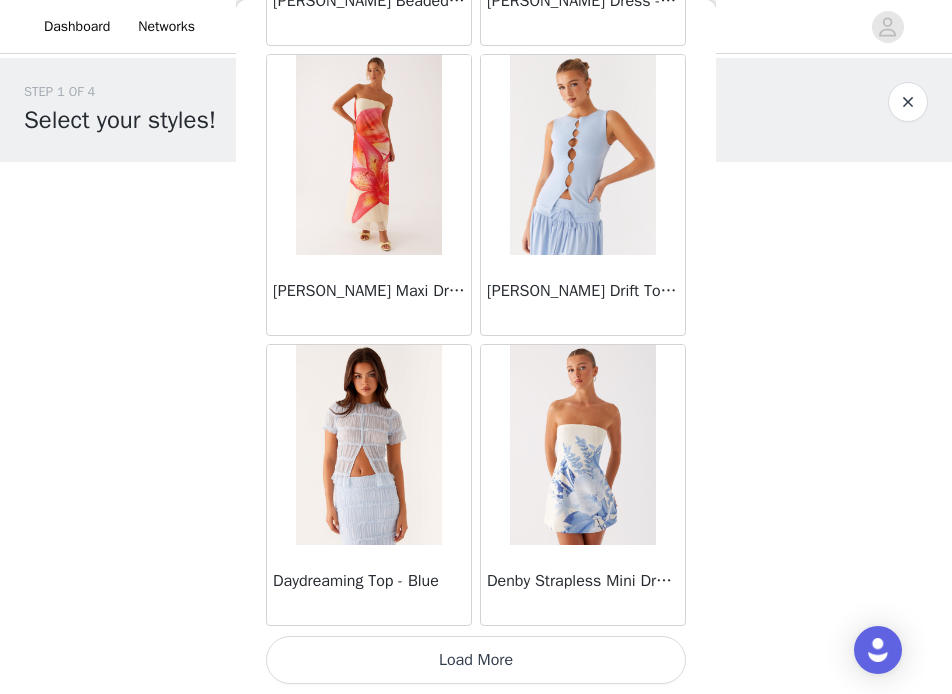 click on "Load More" at bounding box center [476, 660] 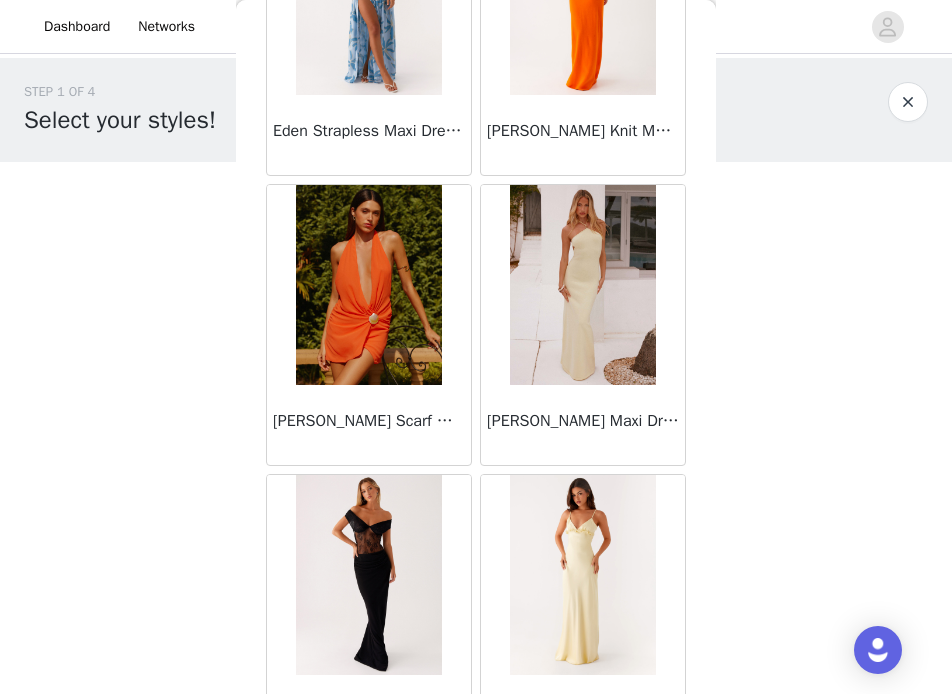 scroll, scrollTop: 19766, scrollLeft: 0, axis: vertical 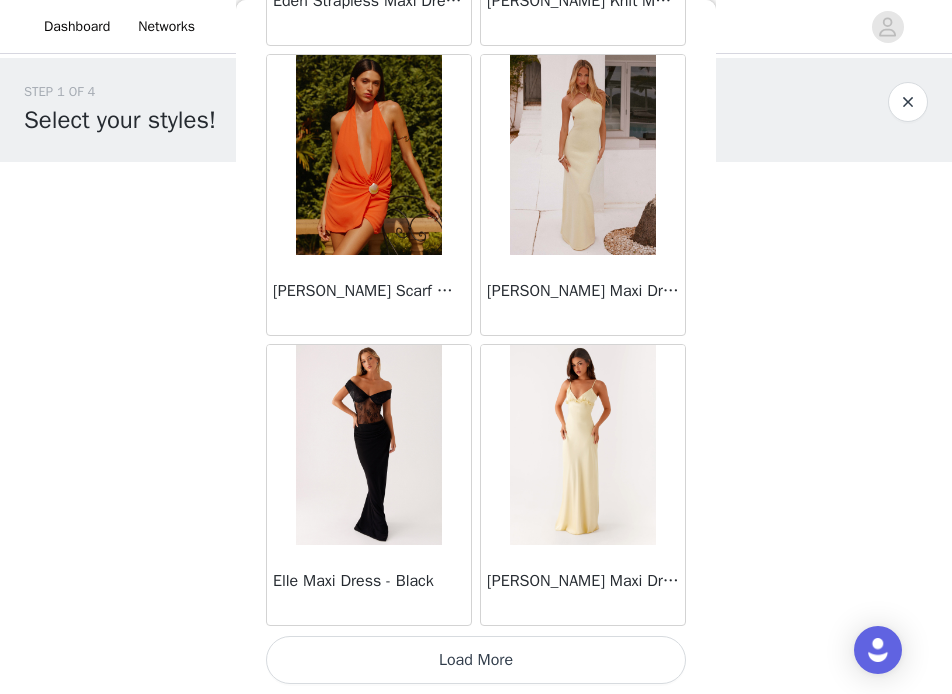 click on "Load More" at bounding box center (476, 660) 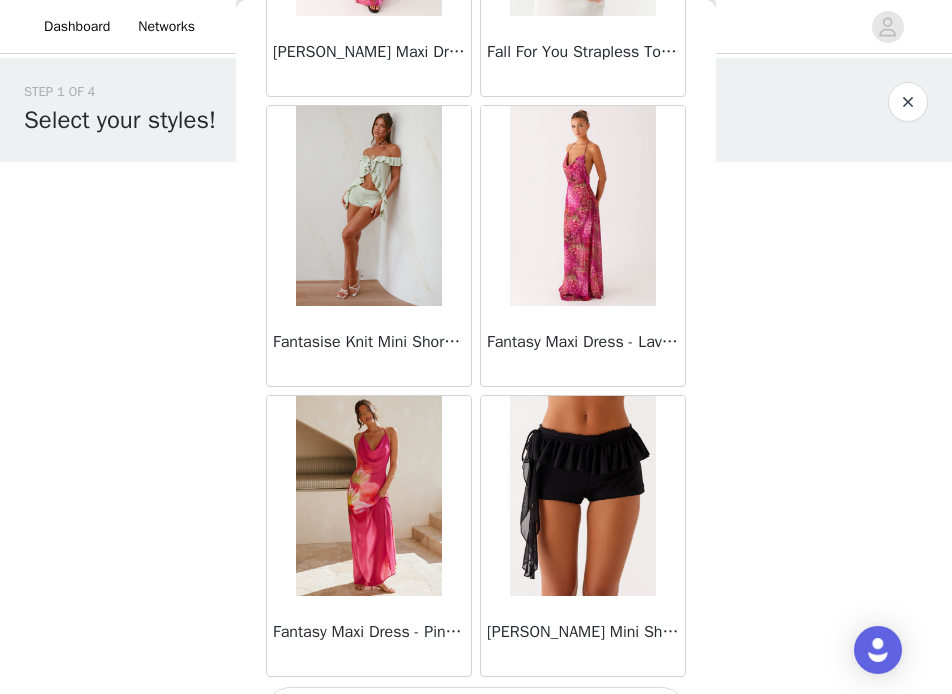 scroll, scrollTop: 22666, scrollLeft: 0, axis: vertical 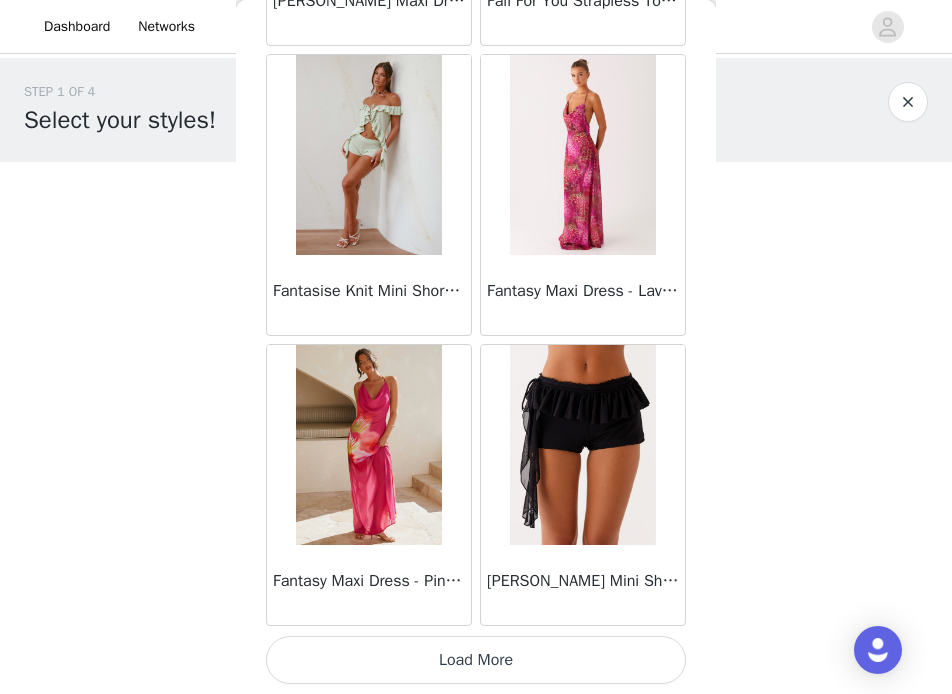 click on "Load More" at bounding box center [476, 660] 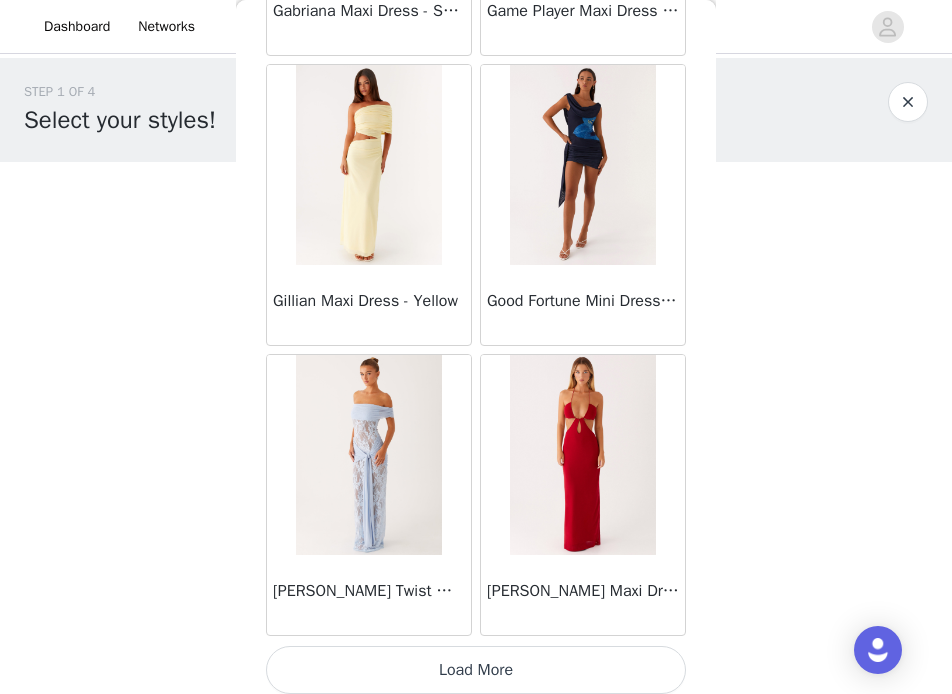 scroll, scrollTop: 25566, scrollLeft: 0, axis: vertical 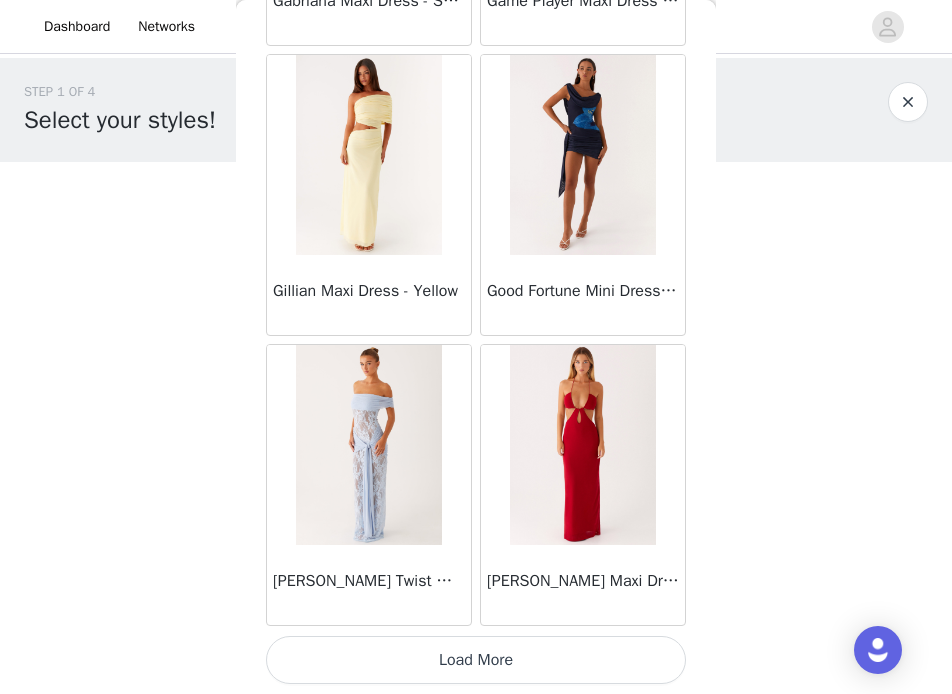 click on "Load More" at bounding box center (476, 660) 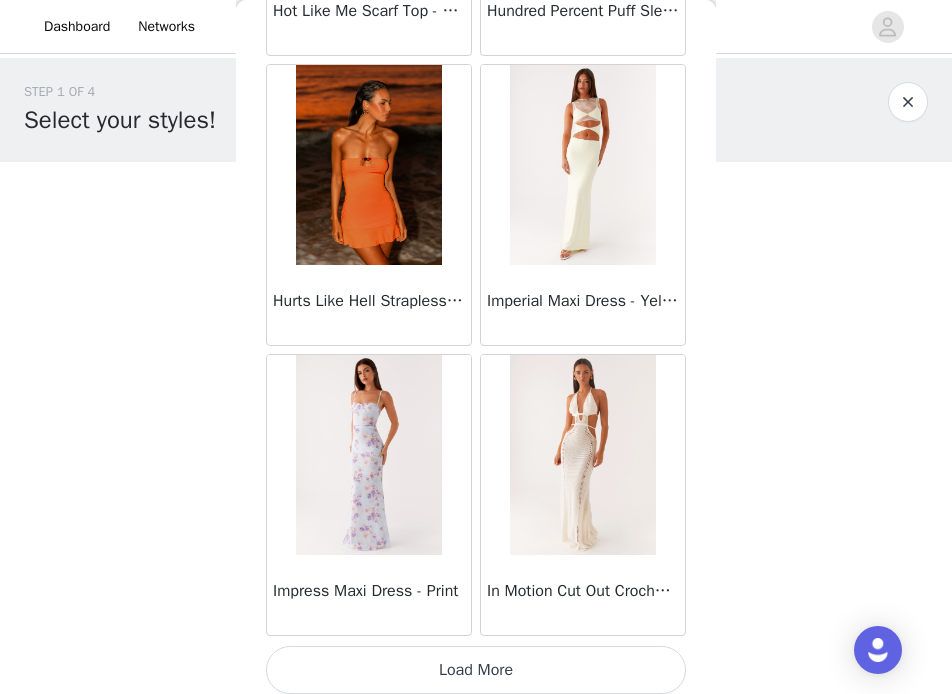 scroll, scrollTop: 28466, scrollLeft: 0, axis: vertical 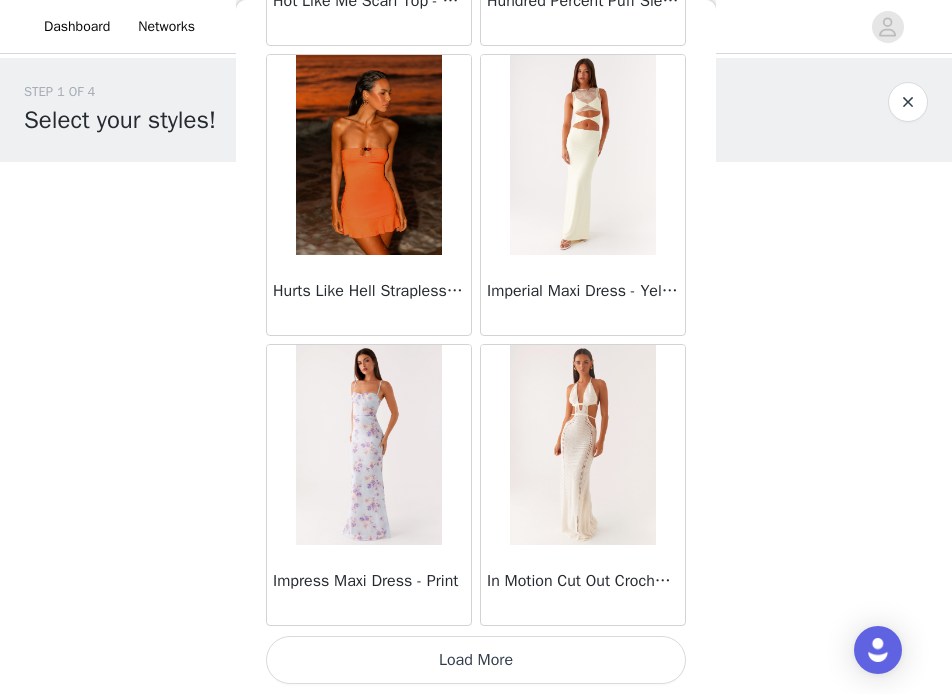 click on "Load More" at bounding box center (476, 660) 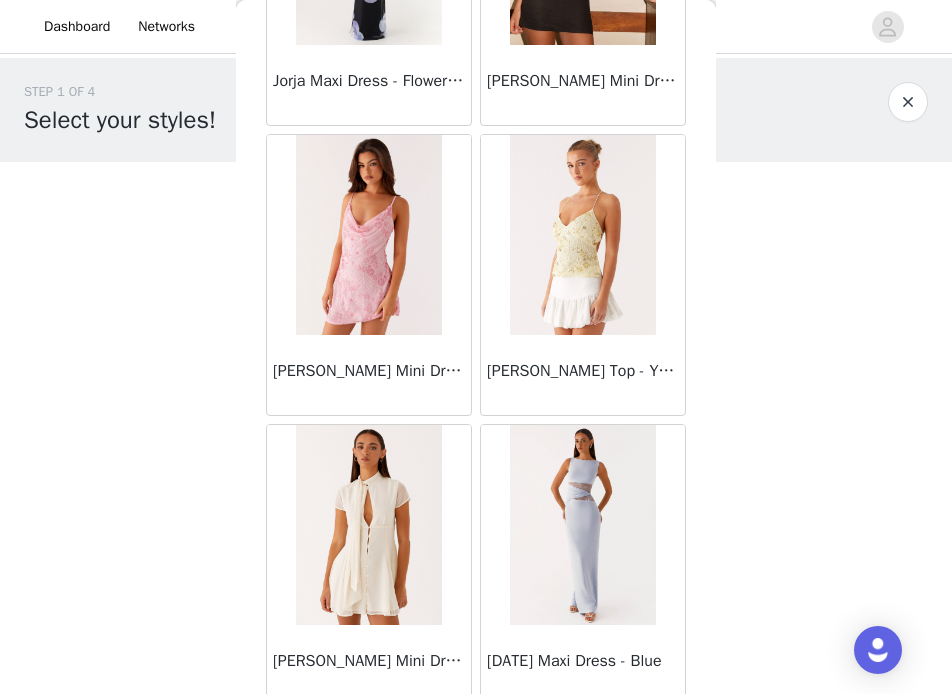 scroll, scrollTop: 31366, scrollLeft: 0, axis: vertical 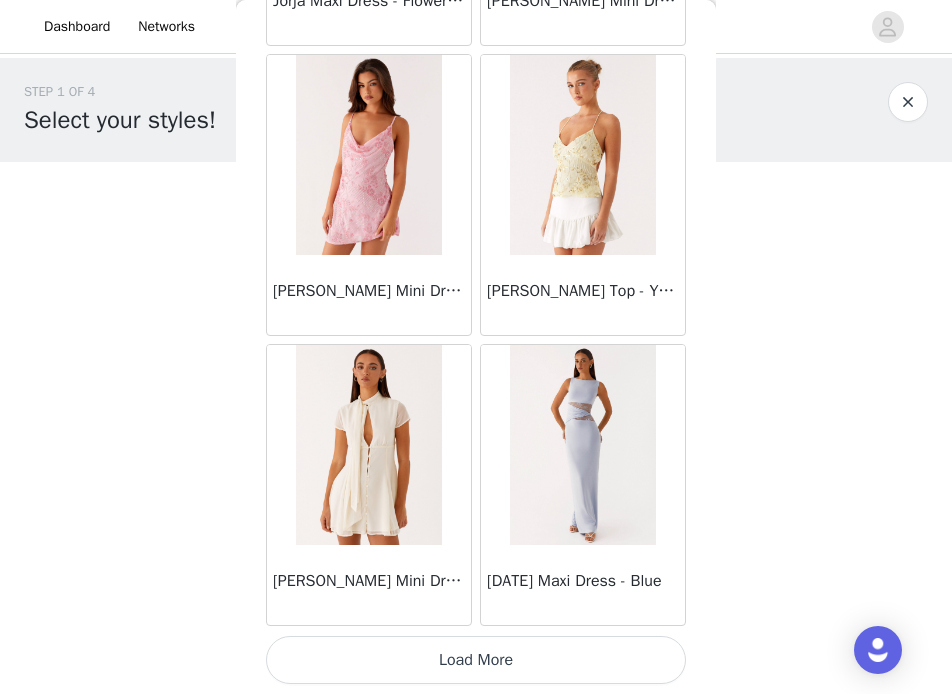 click on "Load More" at bounding box center (476, 660) 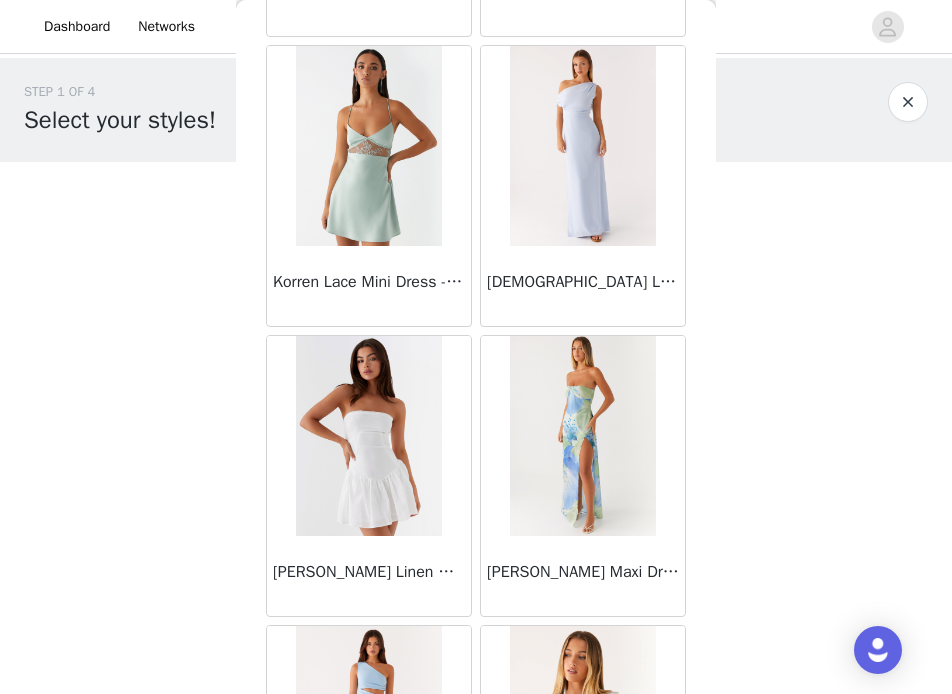 scroll, scrollTop: 34266, scrollLeft: 0, axis: vertical 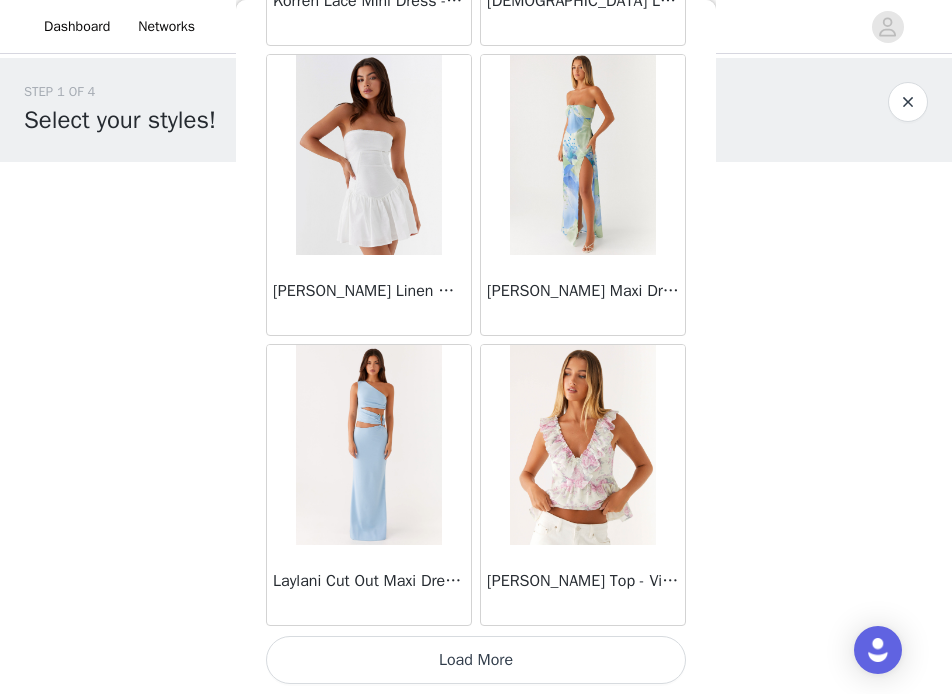 click on "Load More" at bounding box center (476, 660) 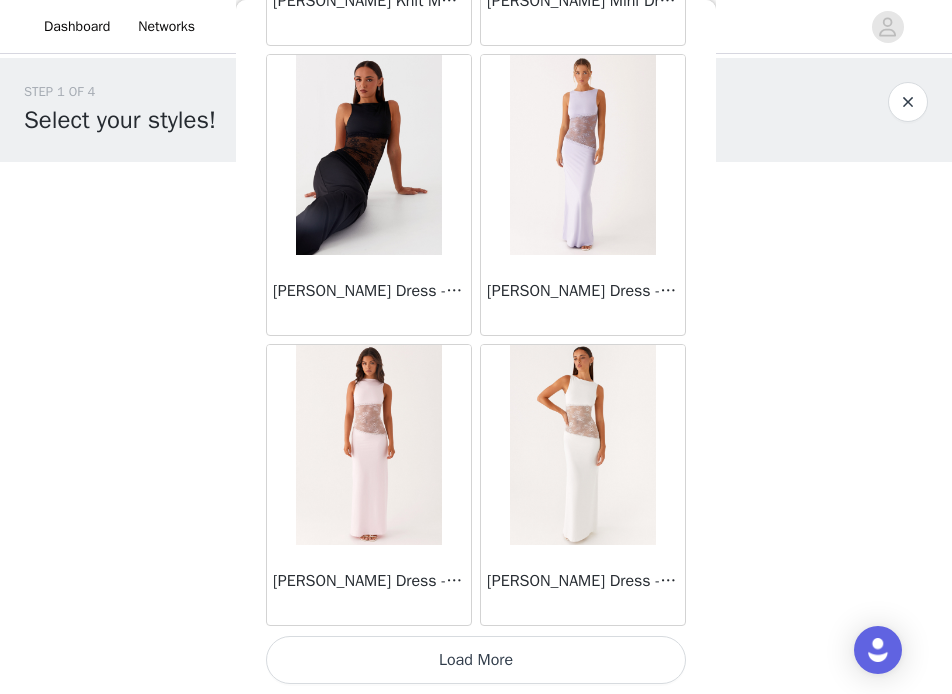 scroll, scrollTop: 37125, scrollLeft: 0, axis: vertical 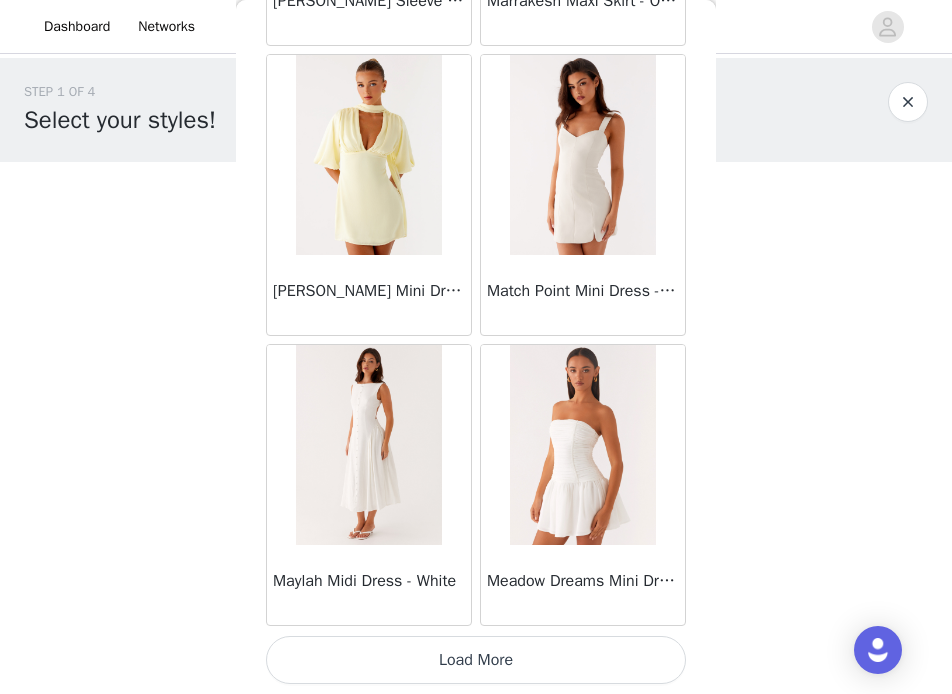 click on "Load More" at bounding box center [476, 660] 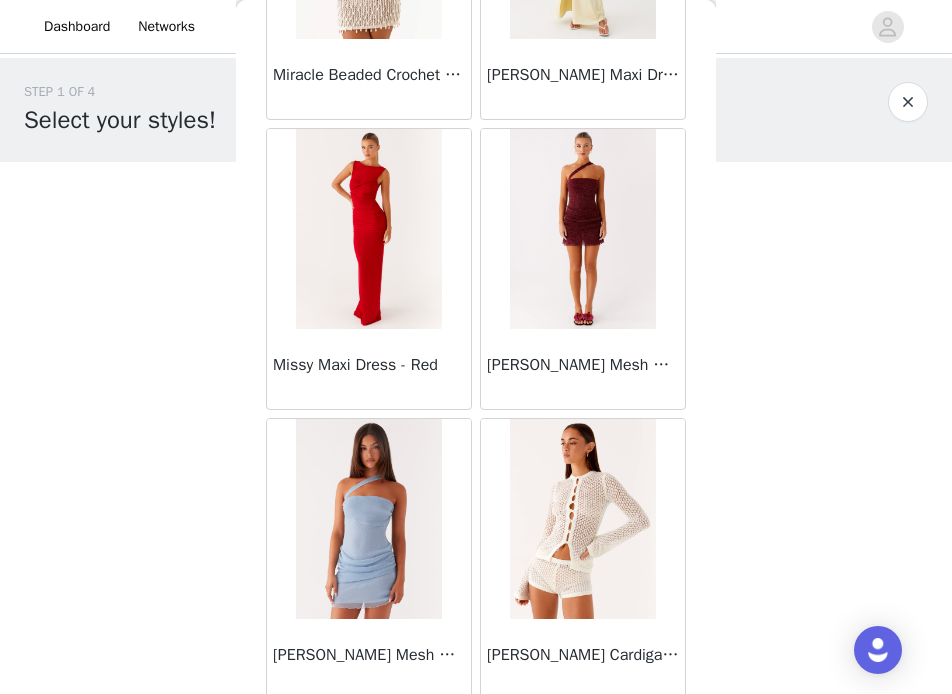 scroll, scrollTop: 42966, scrollLeft: 0, axis: vertical 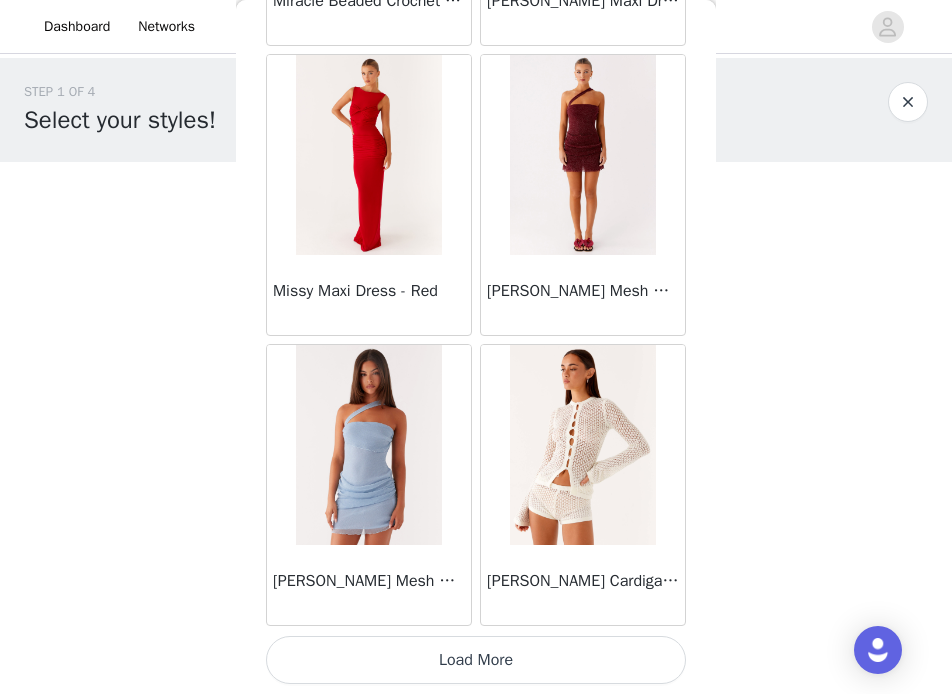 click on "Load More" at bounding box center [476, 660] 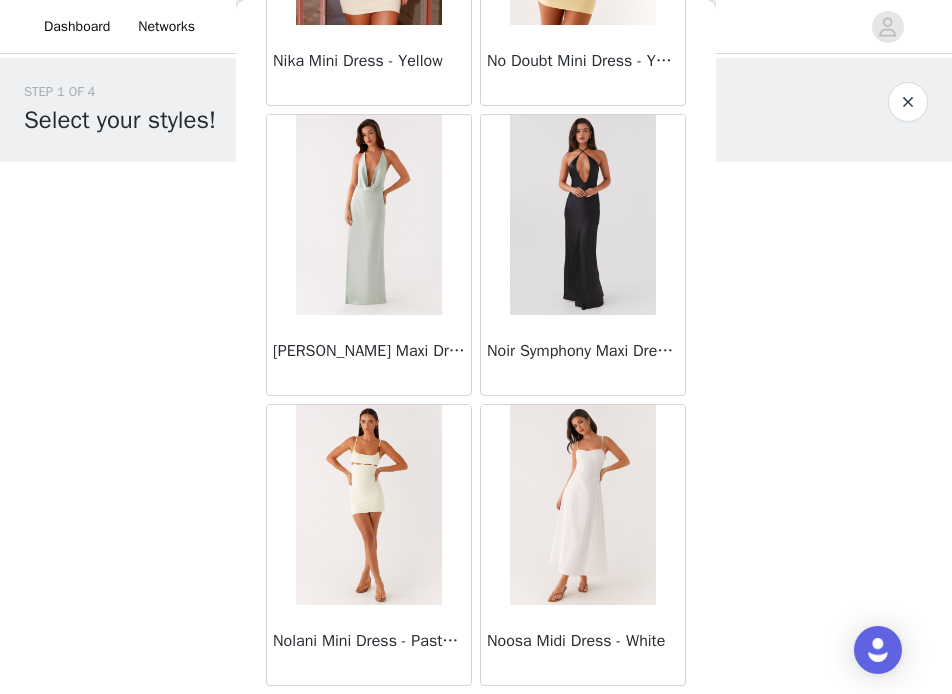 scroll, scrollTop: 45866, scrollLeft: 0, axis: vertical 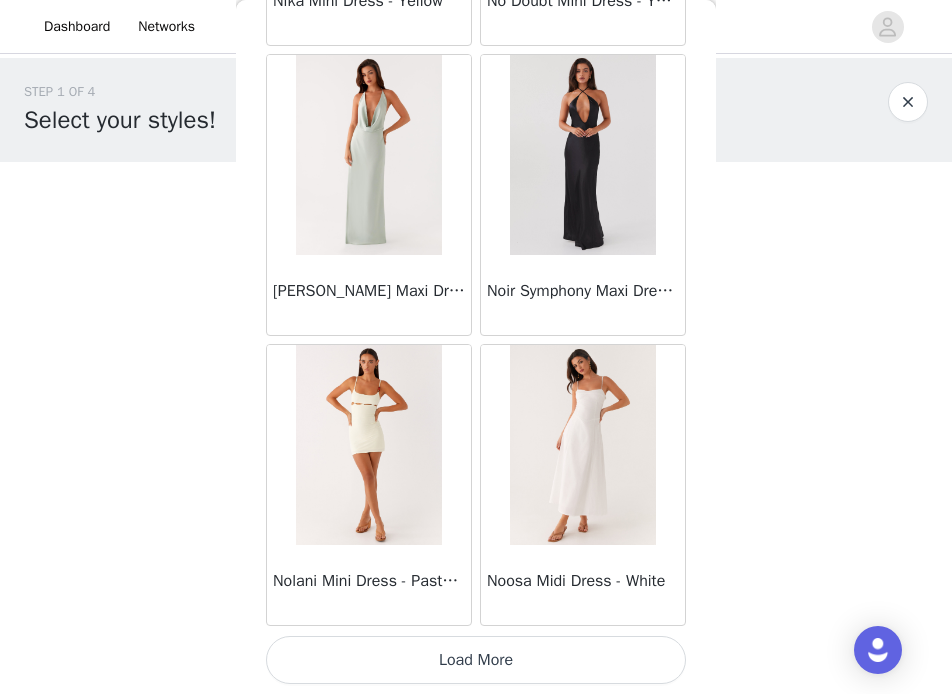 click on "Load More" at bounding box center (476, 660) 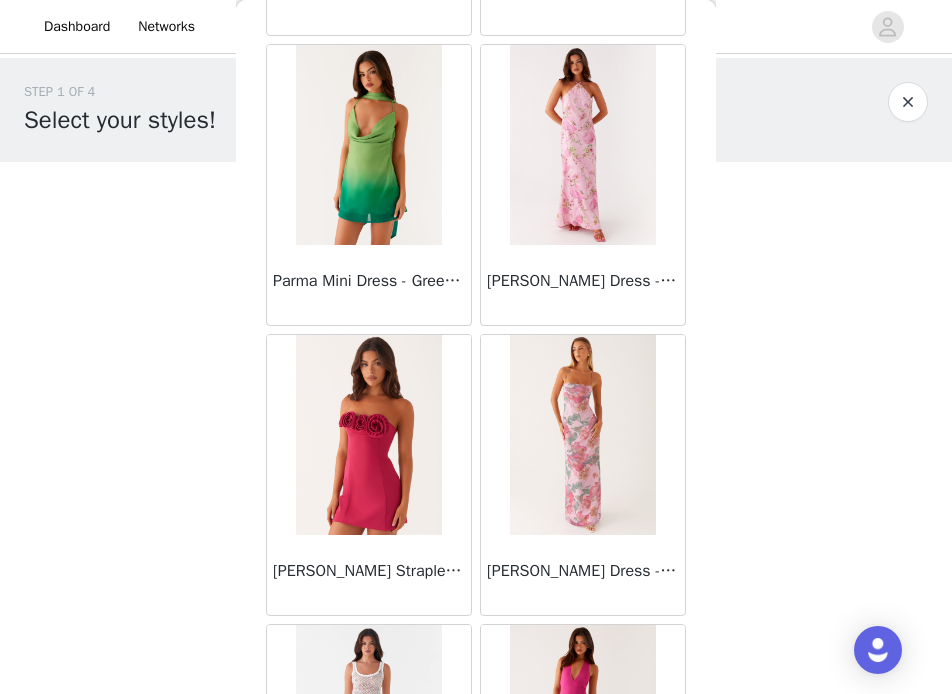 scroll, scrollTop: 48766, scrollLeft: 0, axis: vertical 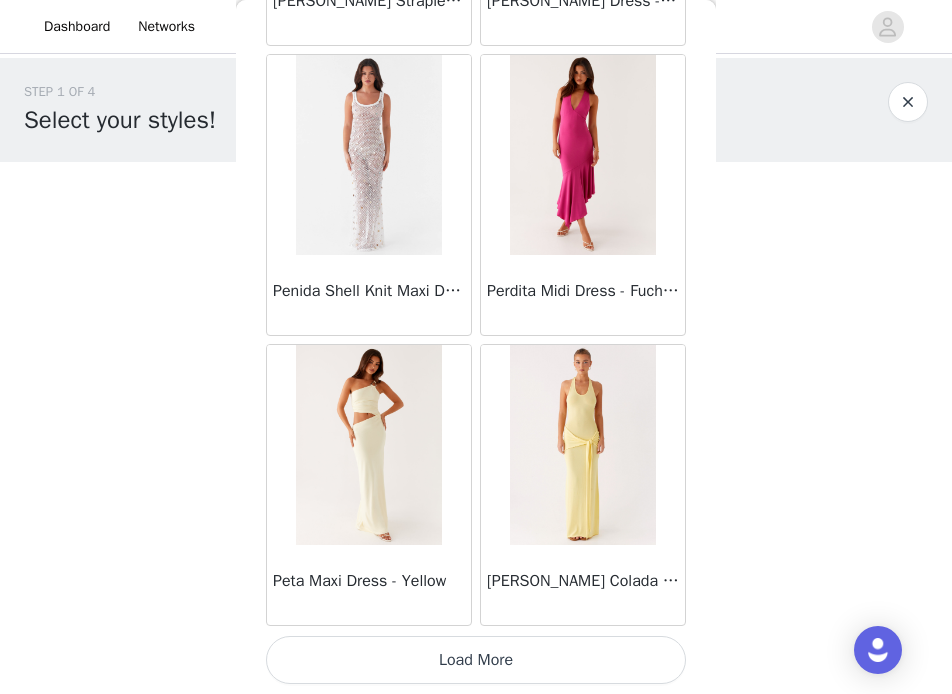 click on "Load More" at bounding box center (476, 660) 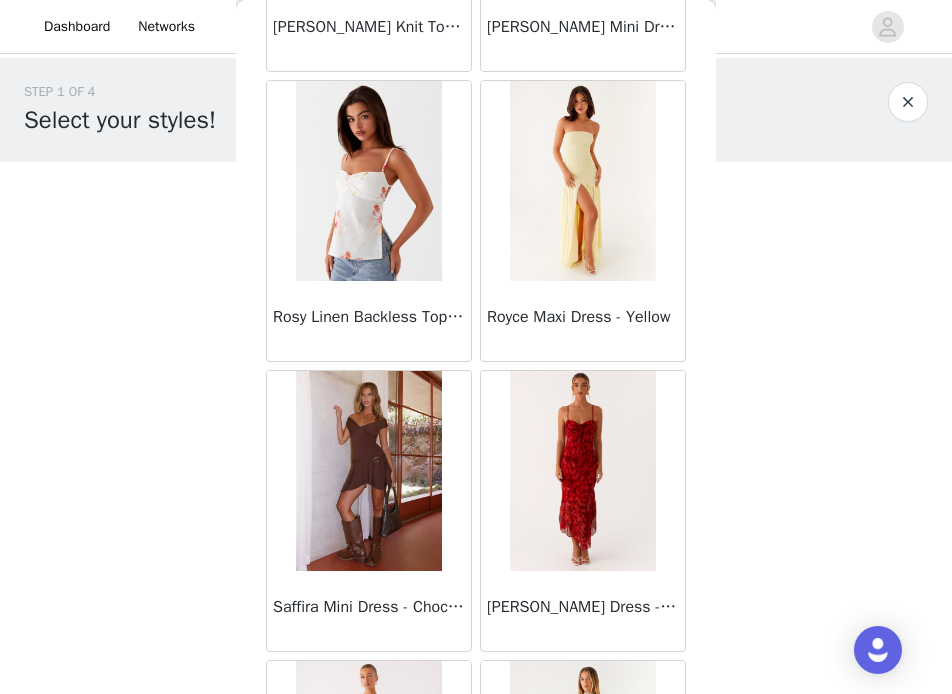 scroll, scrollTop: 51666, scrollLeft: 0, axis: vertical 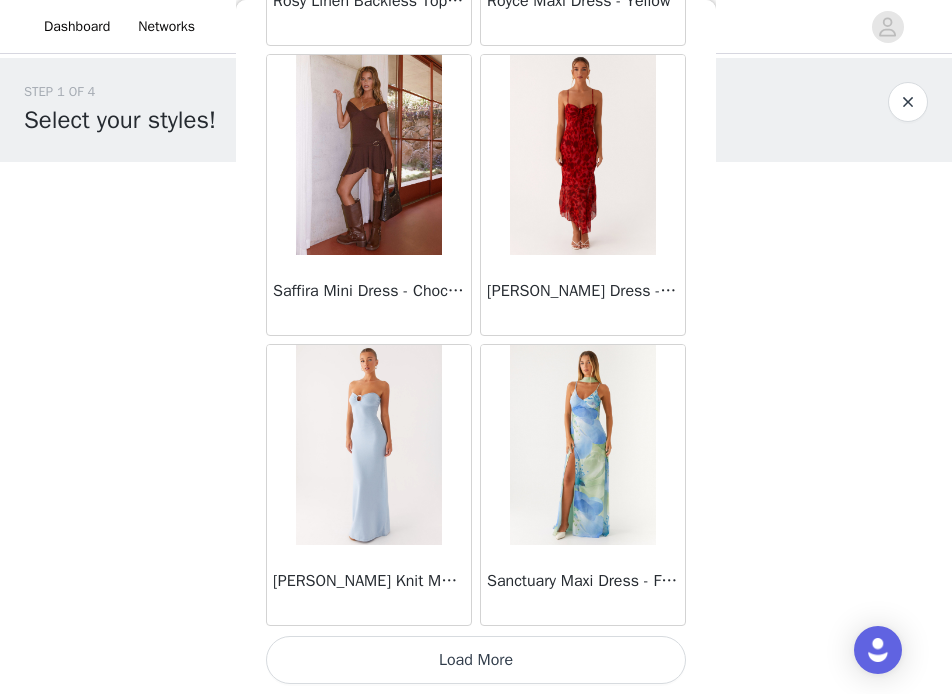 click on "Load More" at bounding box center [476, 660] 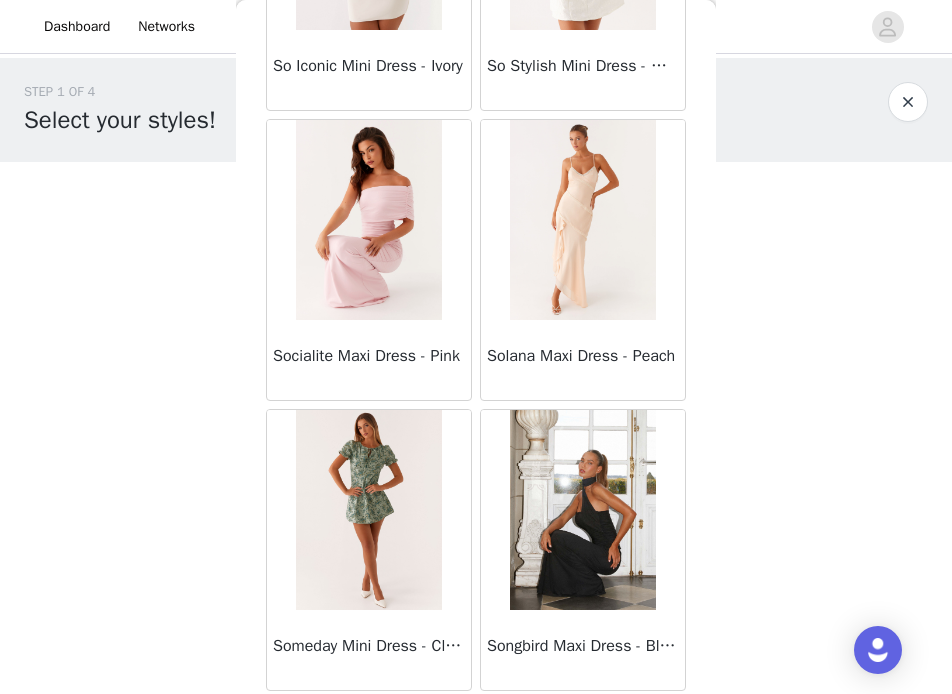 scroll, scrollTop: 54566, scrollLeft: 0, axis: vertical 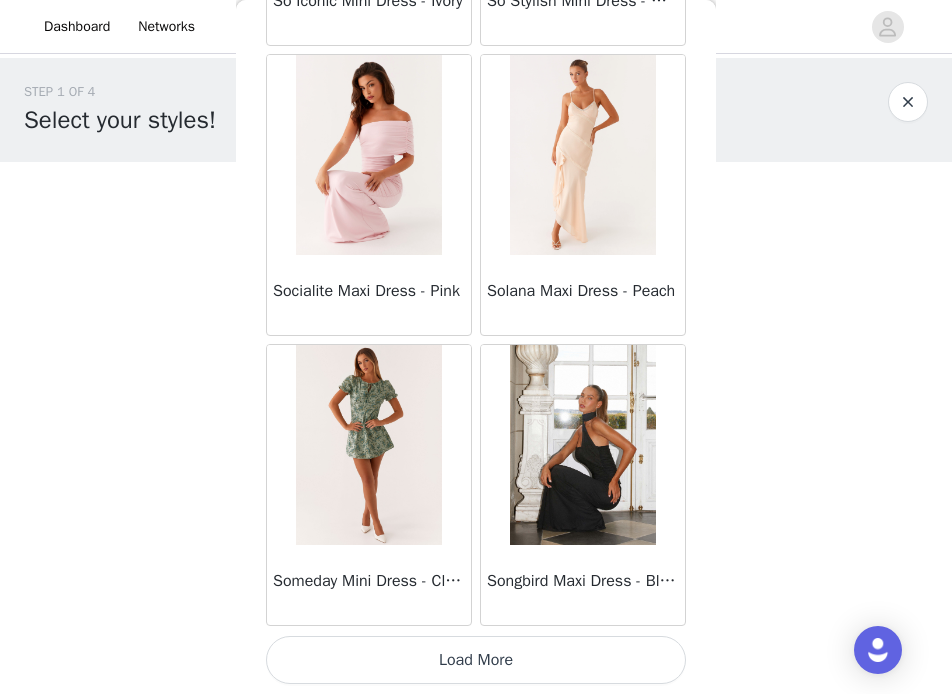 click on "Load More" at bounding box center [476, 660] 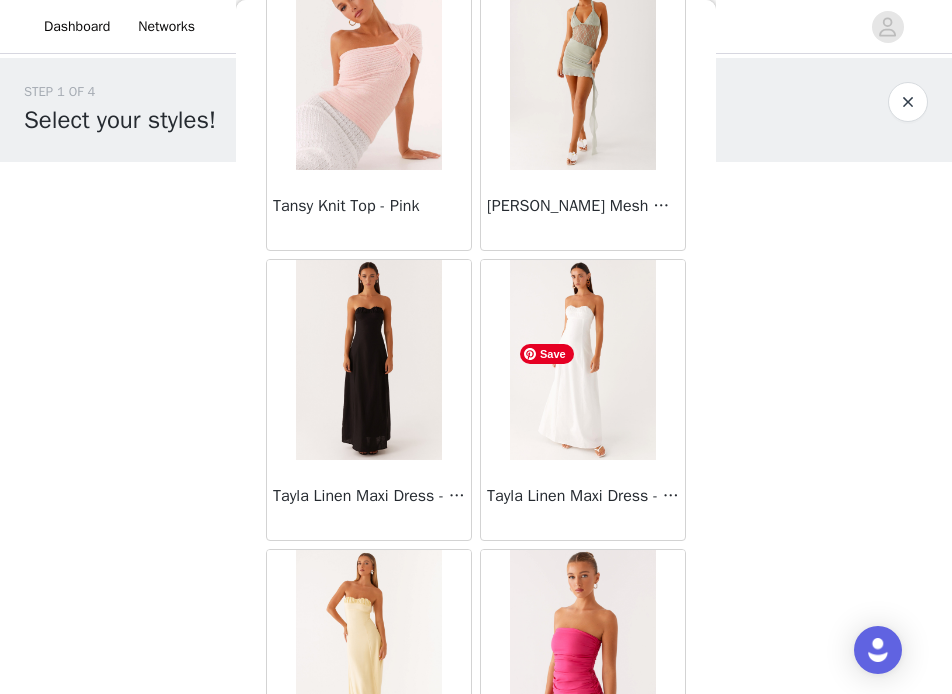 scroll, scrollTop: 57466, scrollLeft: 0, axis: vertical 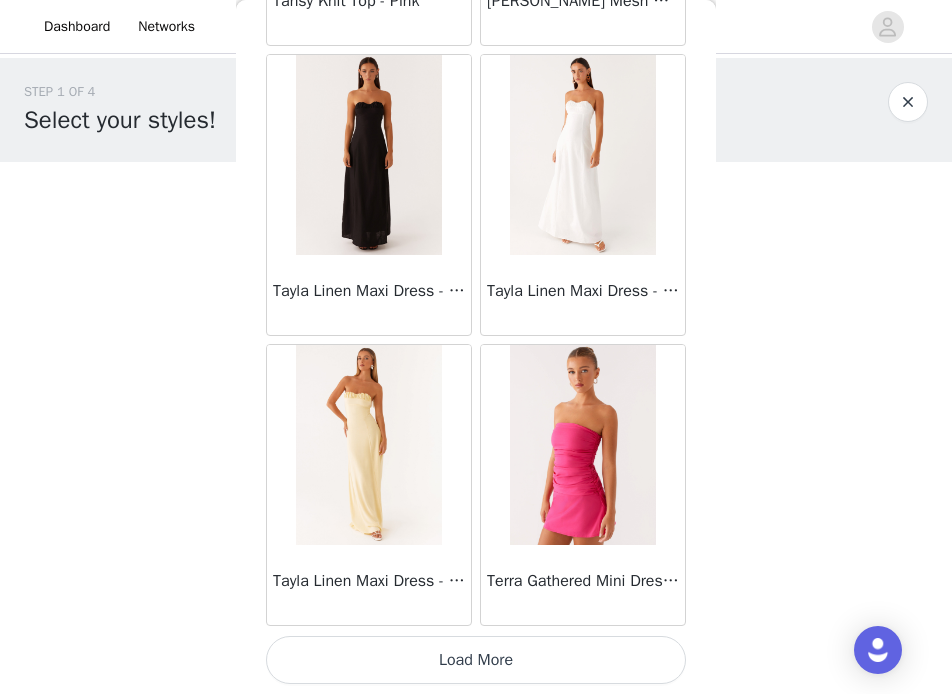 click on "Load More" at bounding box center (476, 660) 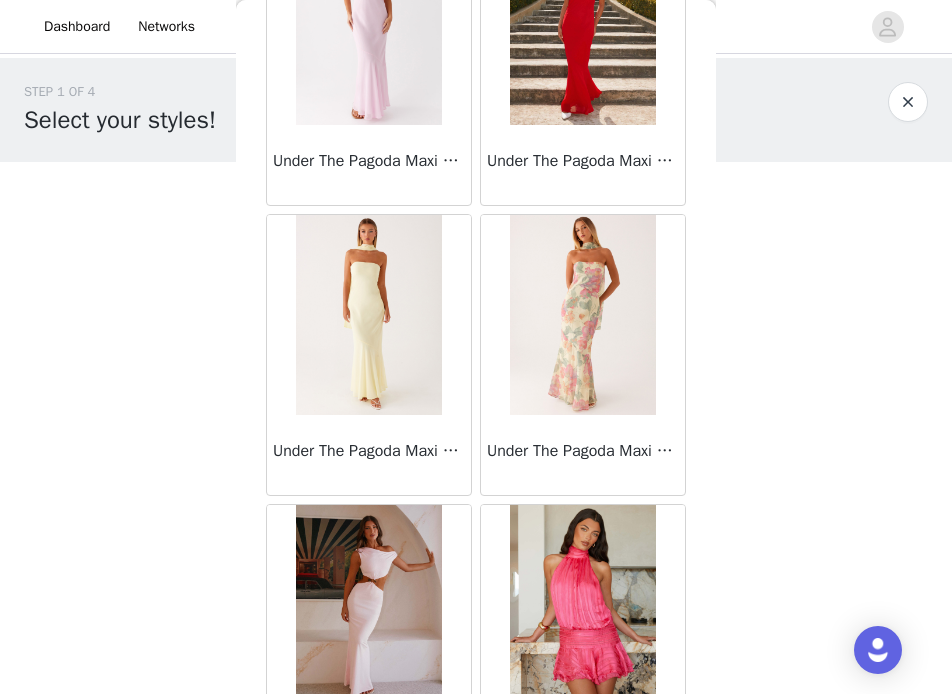scroll, scrollTop: 60366, scrollLeft: 0, axis: vertical 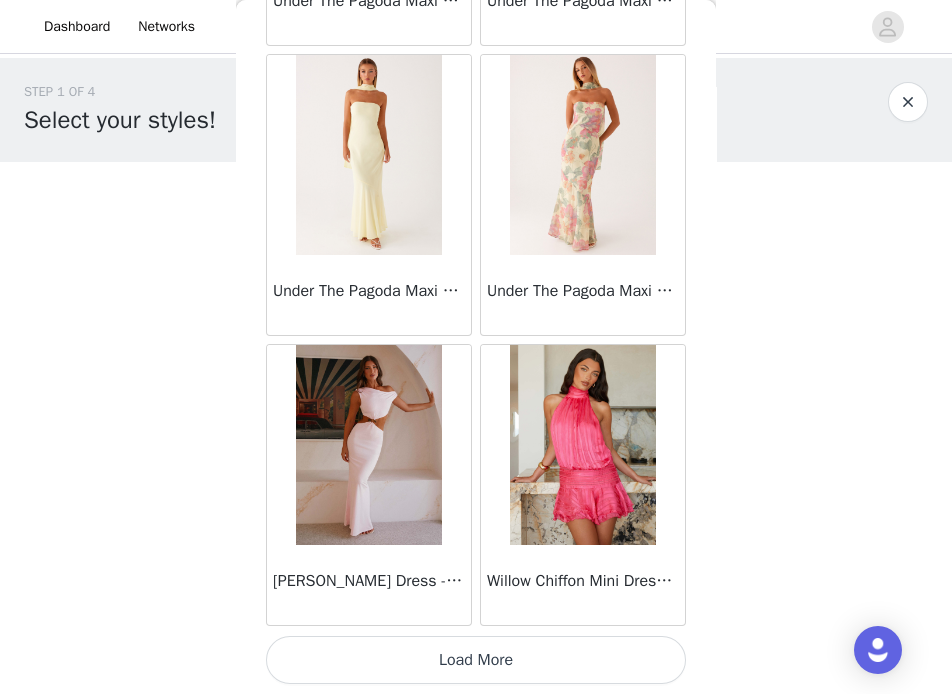 click on "Load More" at bounding box center (476, 660) 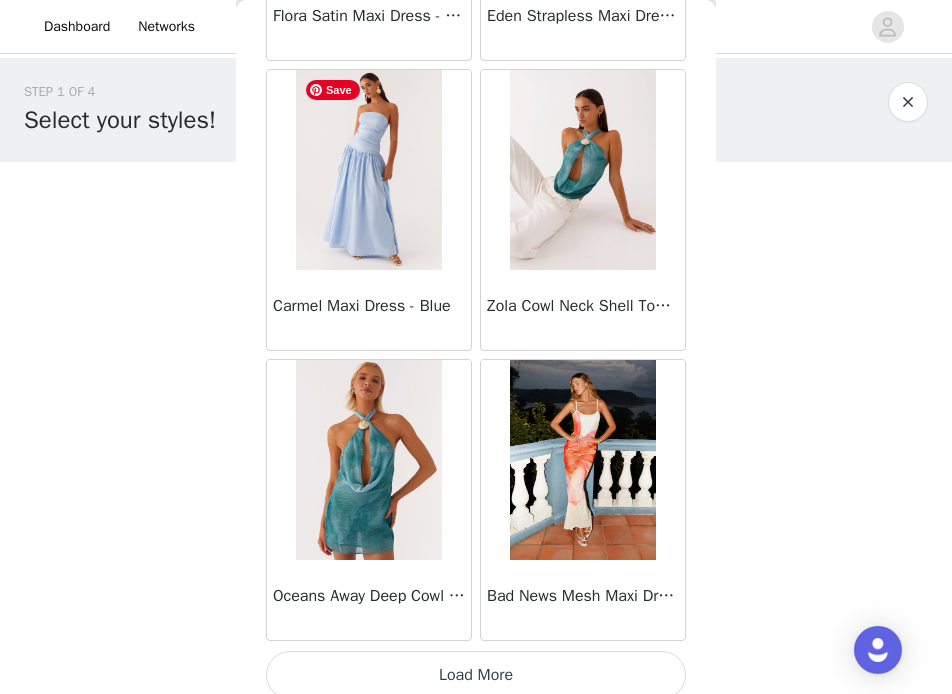 scroll, scrollTop: 63266, scrollLeft: 0, axis: vertical 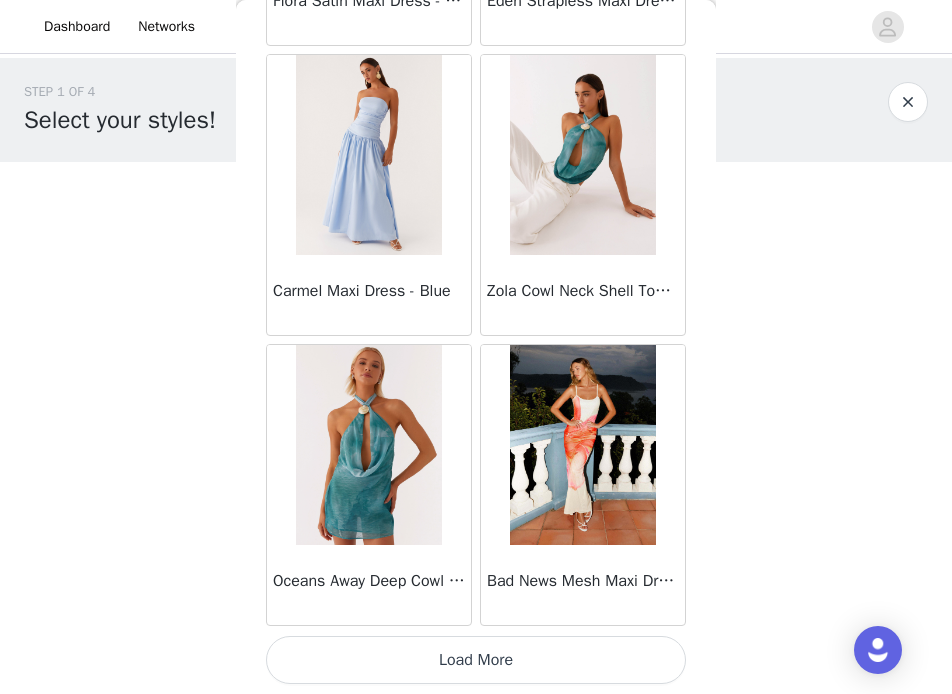 click on "Load More" at bounding box center (476, 660) 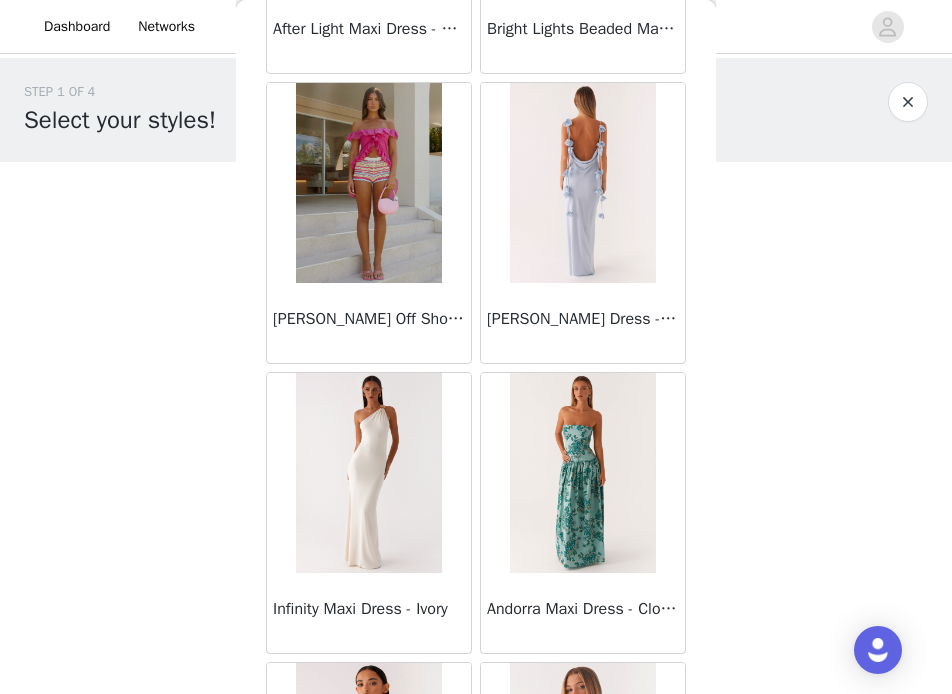 scroll, scrollTop: 64379, scrollLeft: 0, axis: vertical 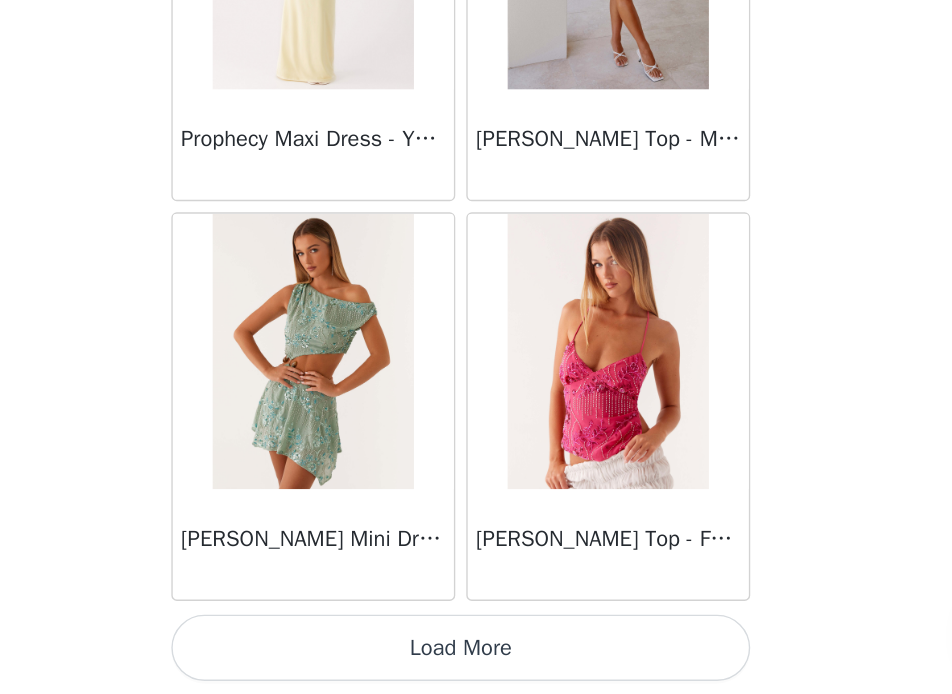 click on "Load More" at bounding box center [476, 660] 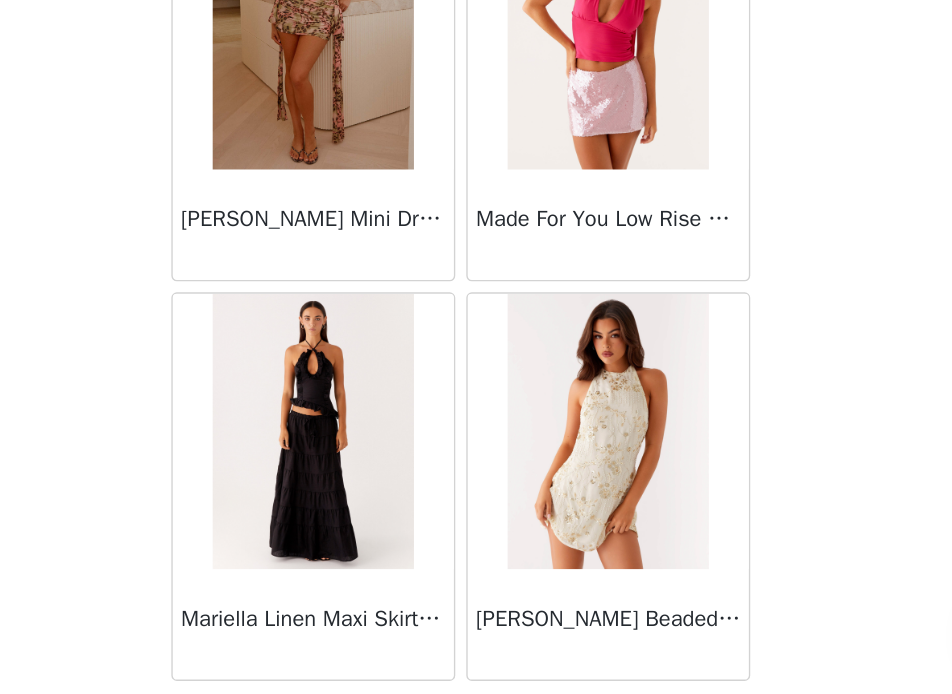 scroll, scrollTop: 69066, scrollLeft: 0, axis: vertical 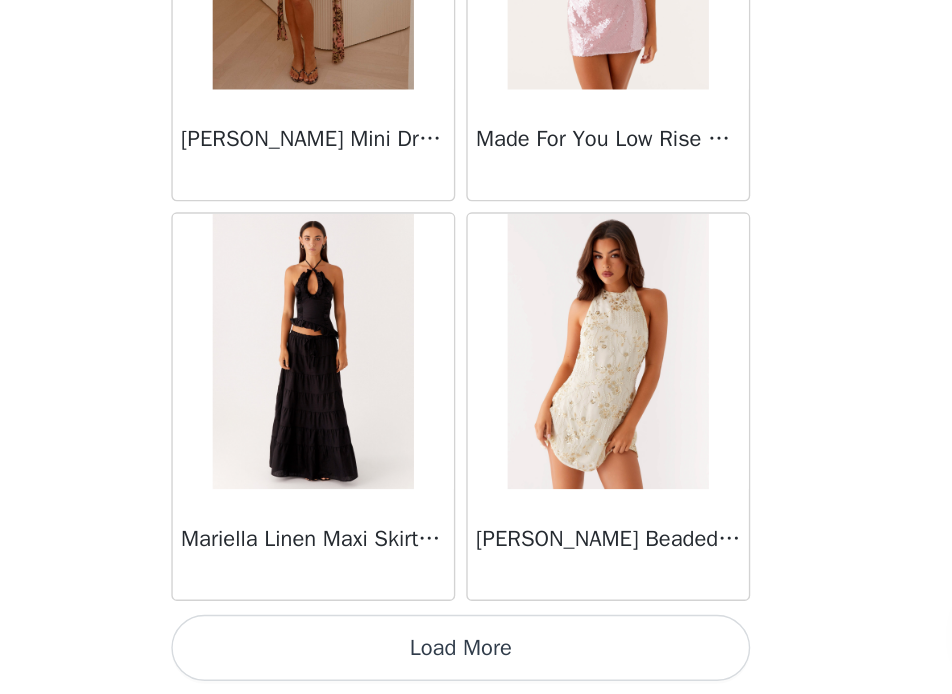 click on "Load More" at bounding box center (476, 660) 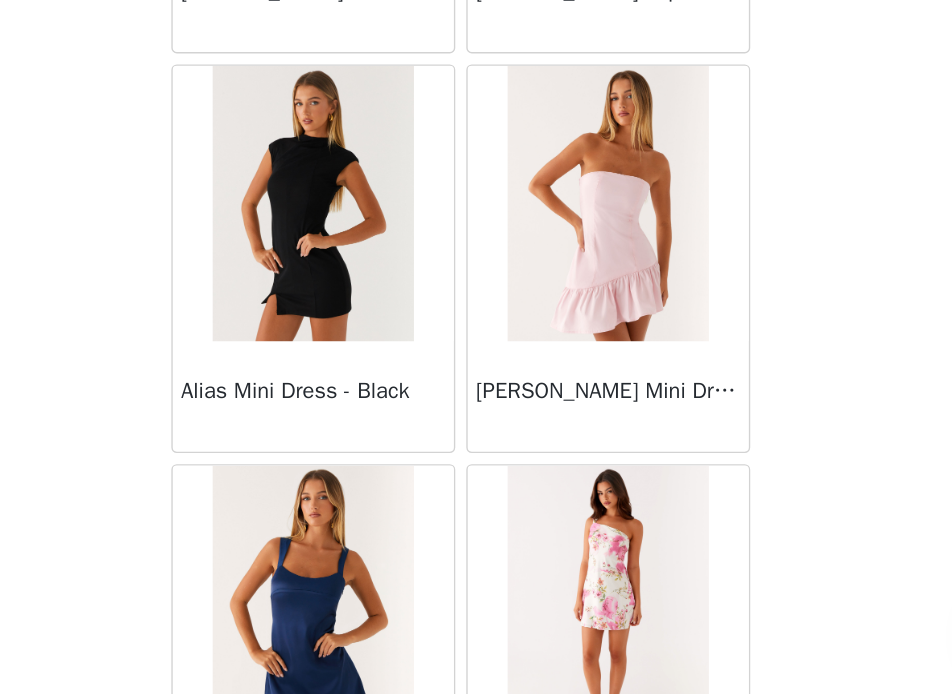 scroll, scrollTop: 70042, scrollLeft: 0, axis: vertical 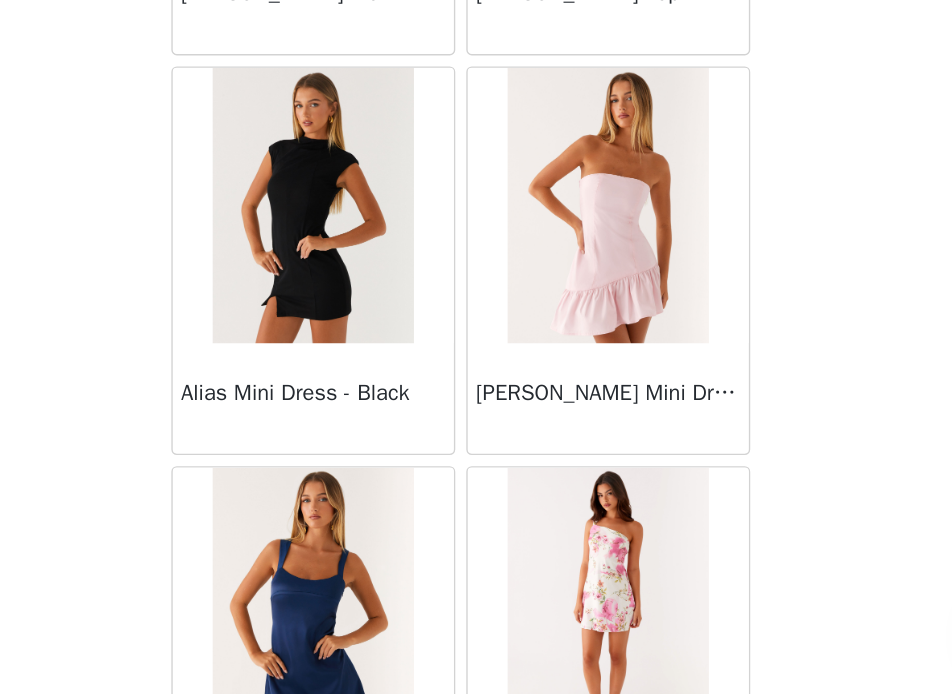click on "[PERSON_NAME] Mini Dress - Pink" at bounding box center [583, 379] 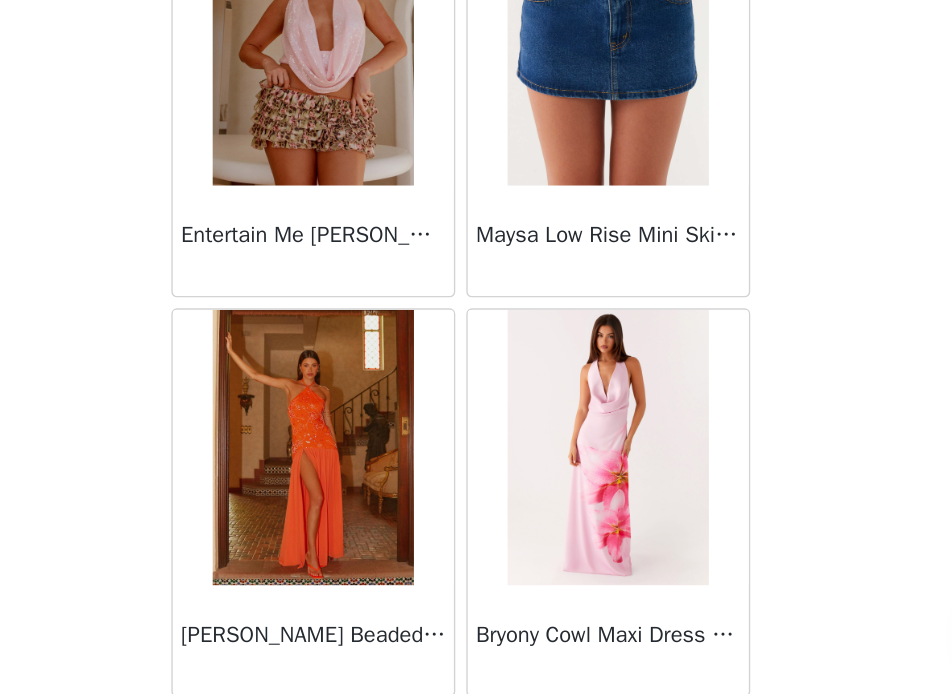 scroll, scrollTop: 71966, scrollLeft: 0, axis: vertical 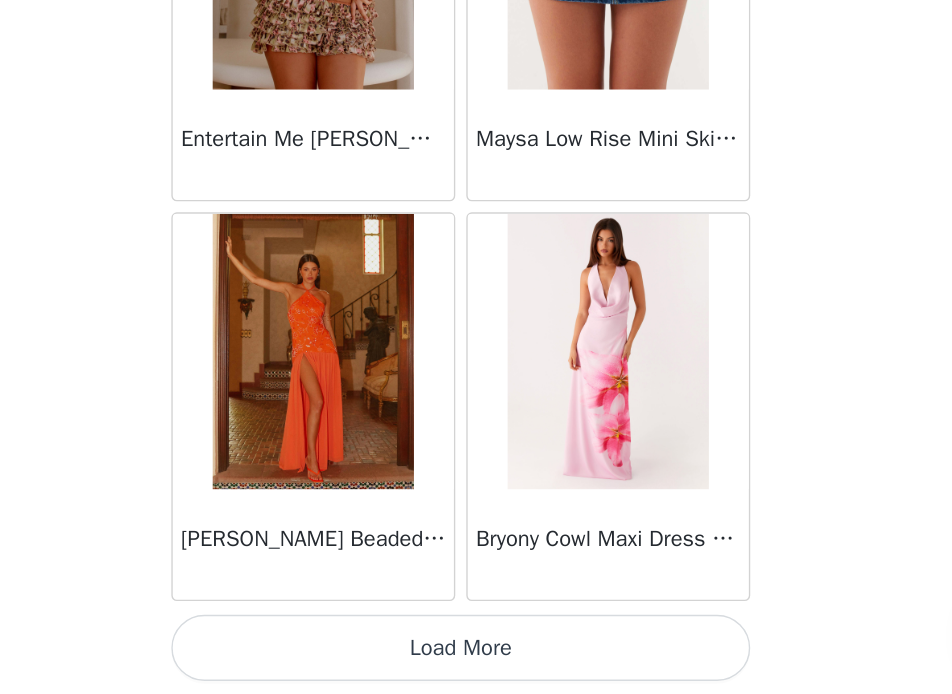 click on "Load More" at bounding box center (476, 660) 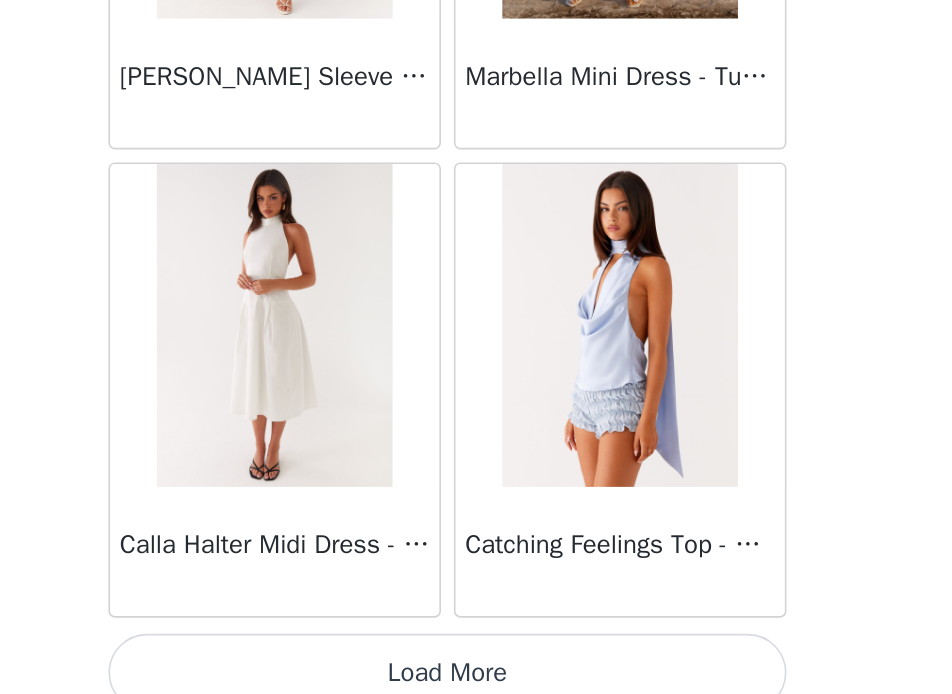 scroll, scrollTop: 74866, scrollLeft: 0, axis: vertical 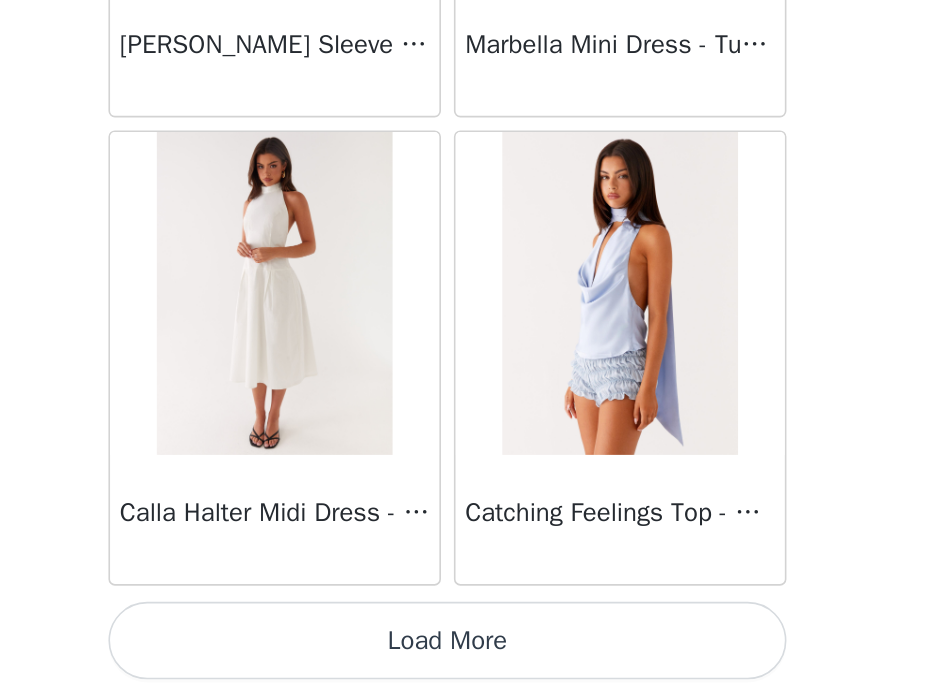 click on "Load More" at bounding box center [476, 660] 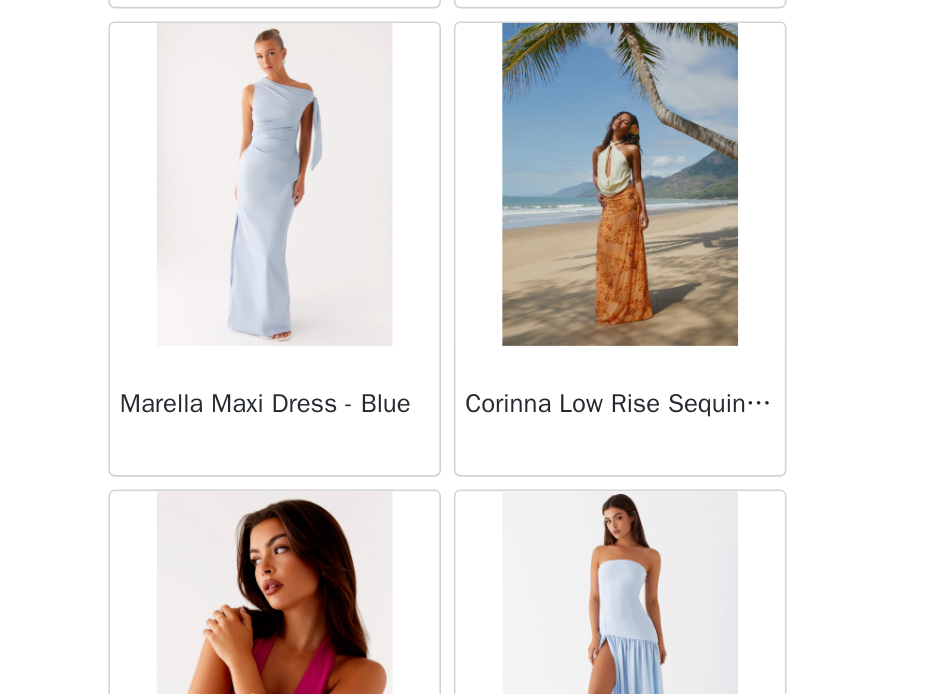 scroll, scrollTop: 76656, scrollLeft: 0, axis: vertical 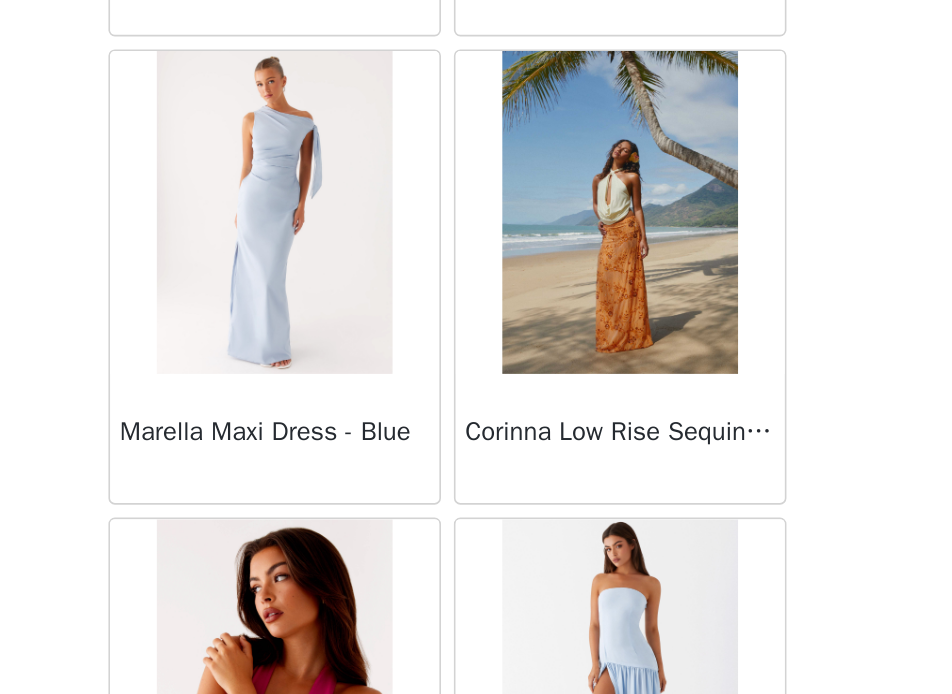 click on "Corinna Low Rise Sequin Maxi Skirt - Orange" at bounding box center (583, 435) 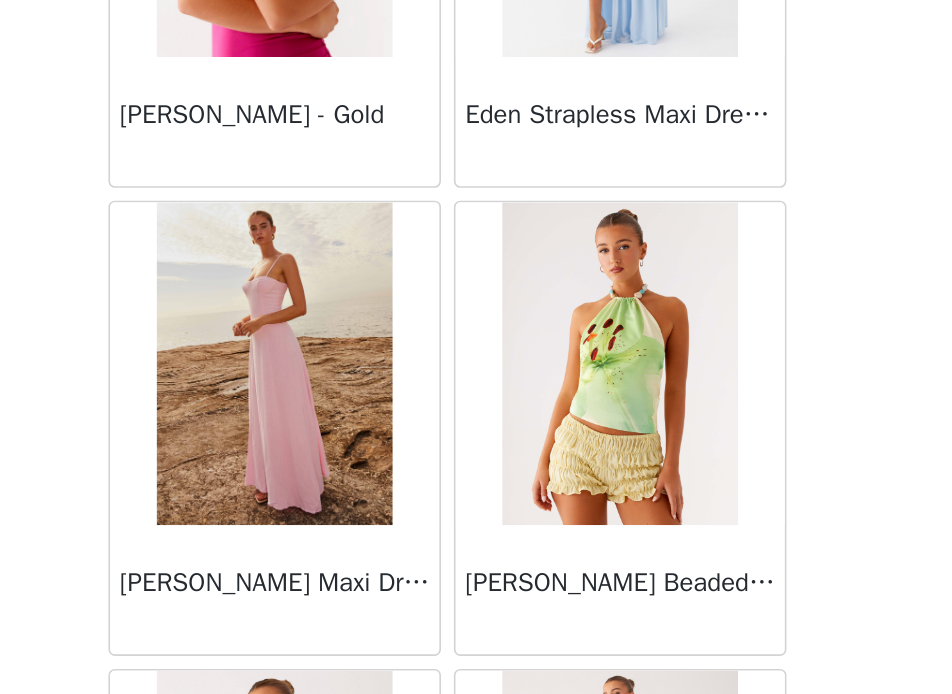 scroll, scrollTop: 77184, scrollLeft: 0, axis: vertical 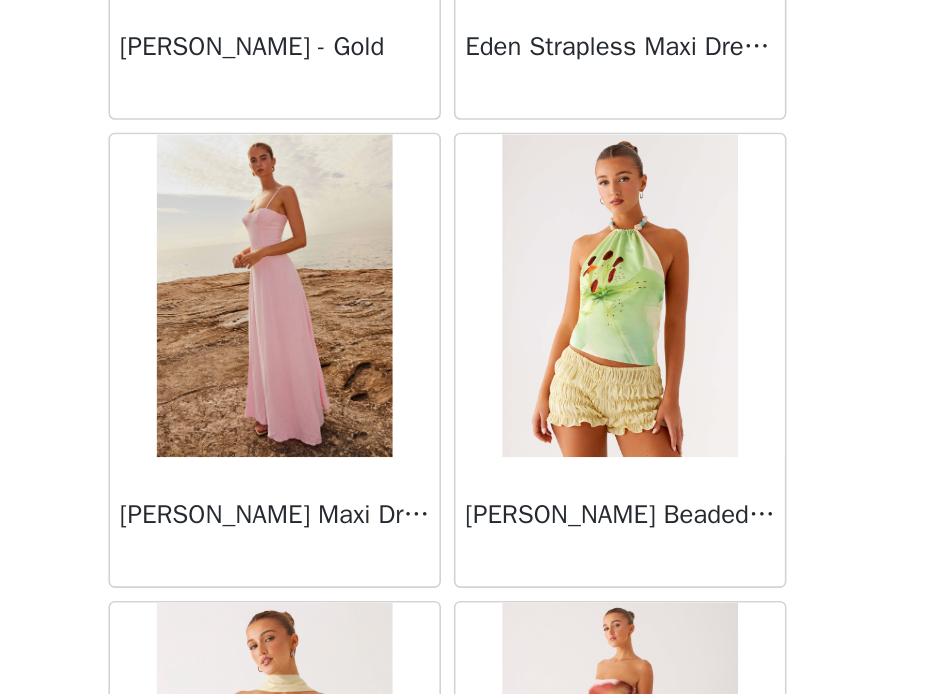 click on "[PERSON_NAME] Beaded Tie Back Top - Yellow Floral" at bounding box center (583, 487) 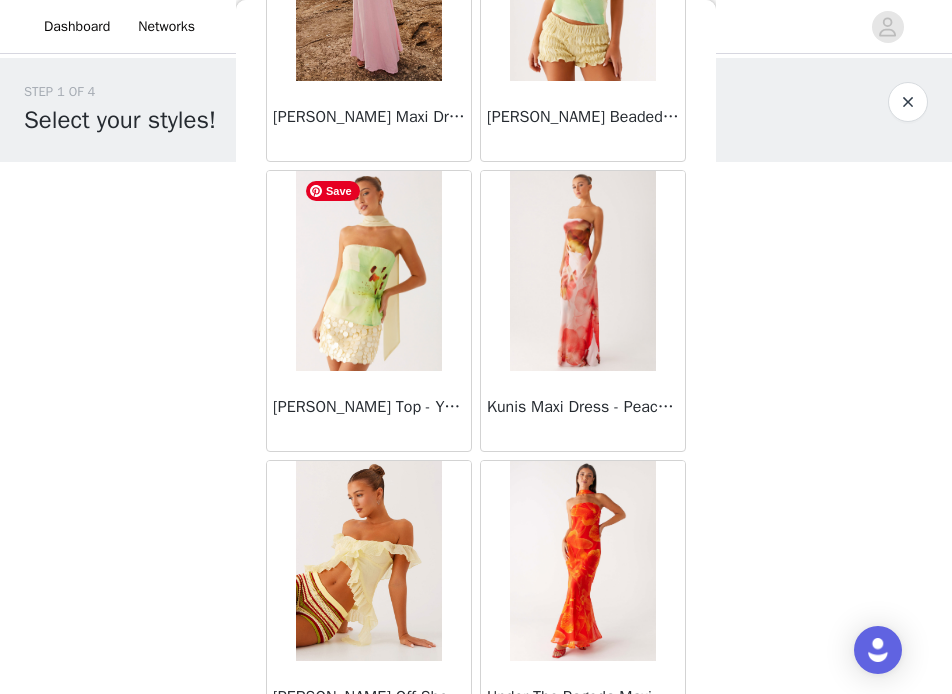 scroll, scrollTop: 77766, scrollLeft: 0, axis: vertical 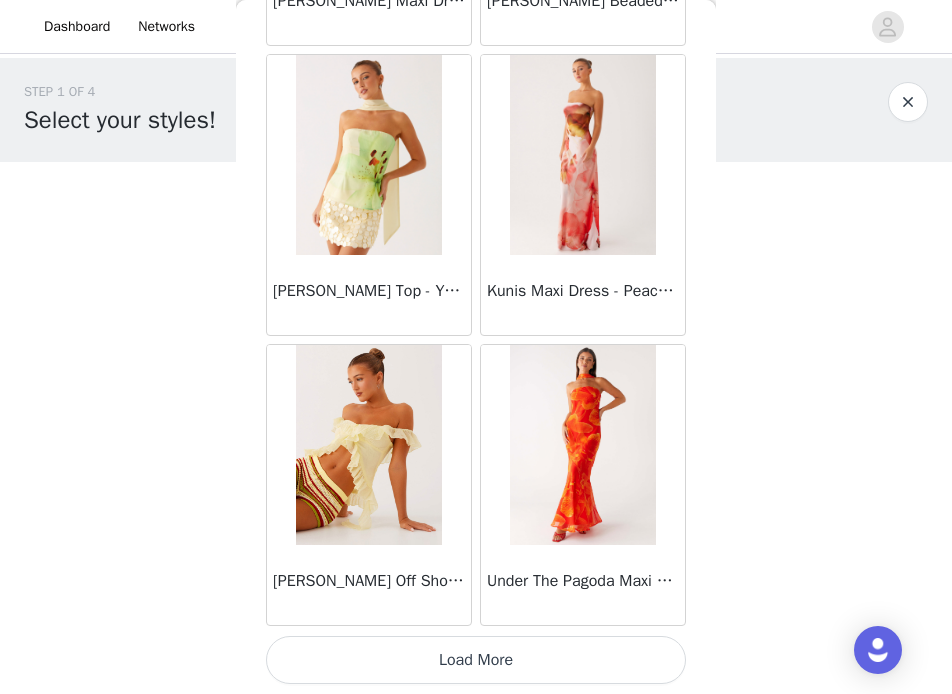 click on "Load More" at bounding box center (476, 660) 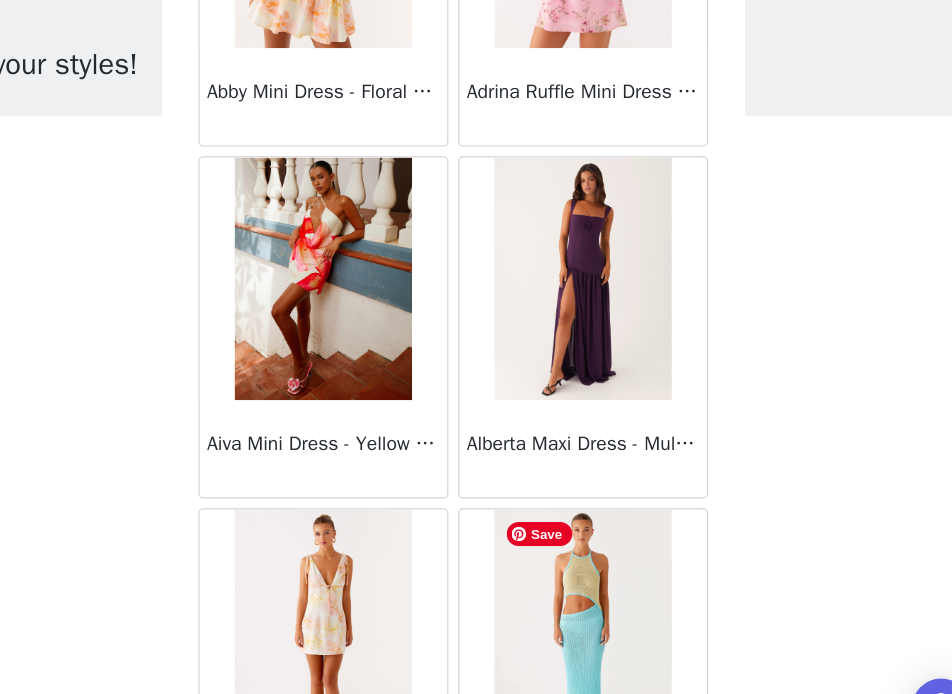 scroll, scrollTop: 0, scrollLeft: 0, axis: both 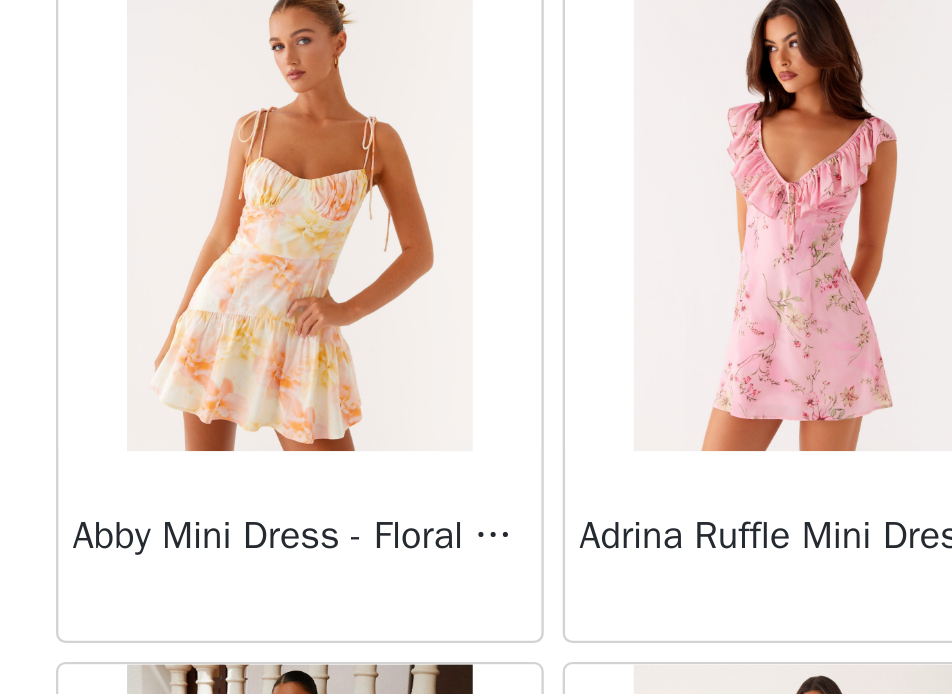 click on "Back       Mariella Linen Maxi Skirt - Pink       Aamari Maxi Dress - Red       Abby Mini Dress - Floral Print       Adrina Ruffle Mini Dress - Pink Floral Print       Aiva Mini Dress - Yellow Floral       Alberta Maxi Dress - Mulberry       Alden Mini Dress - Floral Print       Alexia Knit Maxi Dress - Multi       Aliah Knit Shorts - Yellow       [PERSON_NAME] Halter Maxi Dress - Yellow       [PERSON_NAME] Halter Mini Dress - [PERSON_NAME] Halter Mini Dress - Pastel Yellow       Alivia Mini Dress - Pink       [PERSON_NAME] Maxi Dress - Chocolate       [PERSON_NAME] Maxi Dress - Maroon       [PERSON_NAME] Knit Maxi Skirt - Blue       Anastasia Maxi Dress - Blue       Anastasia Maxi Dress - Ivory       Anastasia Maxi Dress - Pink       Anastasia Maxi Dress - [PERSON_NAME] Maxi Dress - Yellow       Anastasia Mini Dress - Blue       Anetta Maxi Dress - Pale Blue       Anetta Maxi Dress - Yellow       [PERSON_NAME] Maxi Dress - Yellow       [PERSON_NAME] [PERSON_NAME] Maxi Dress - Blue       [PERSON_NAME] One Button Cardigan - Black" at bounding box center [476, 347] 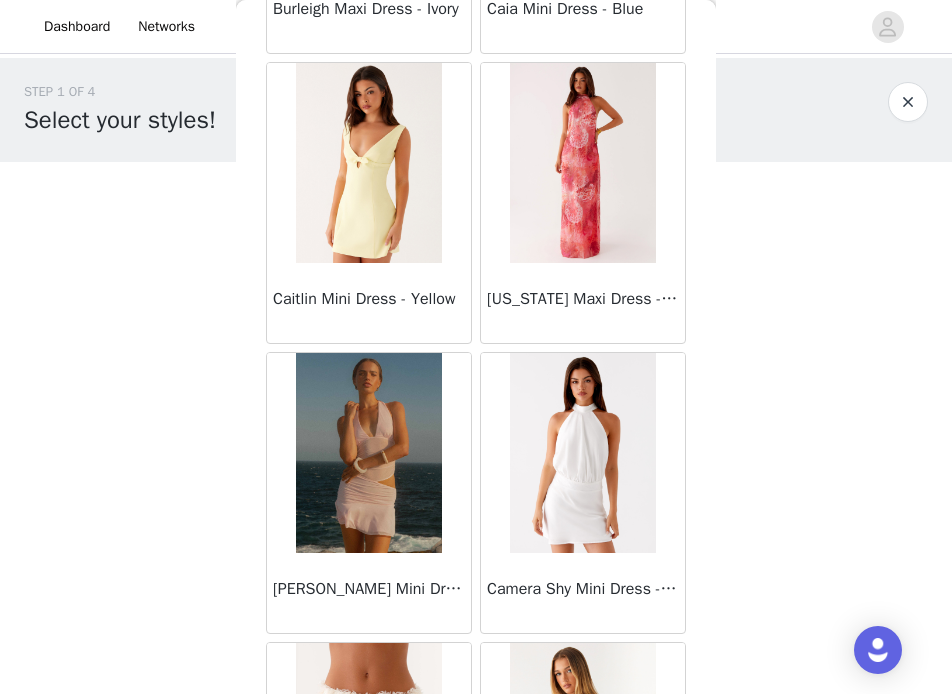 scroll, scrollTop: 8937, scrollLeft: 0, axis: vertical 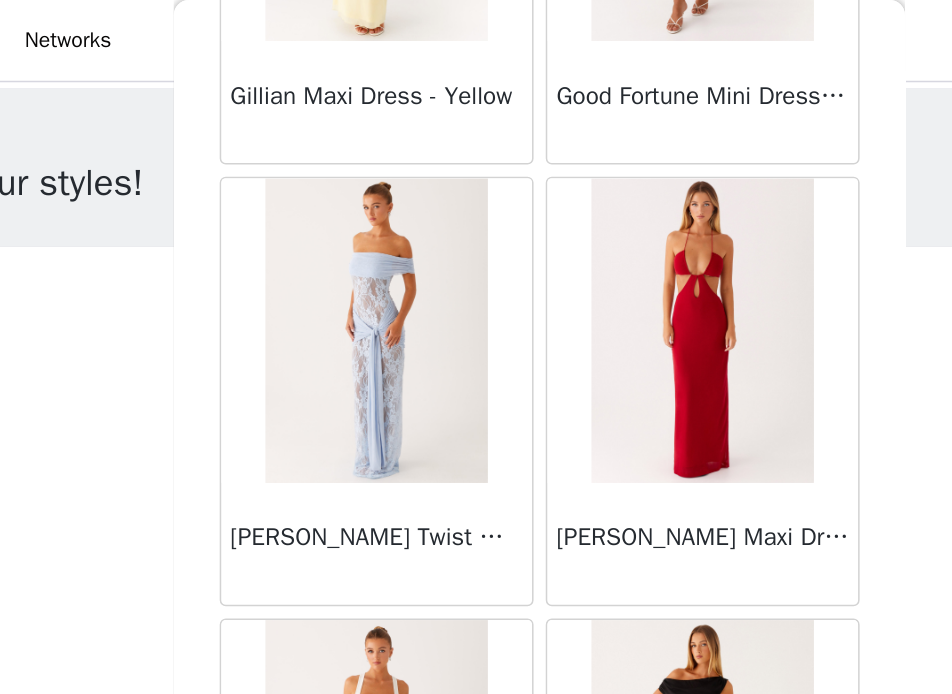 click on "[PERSON_NAME] Maxi Dress - Red" at bounding box center (583, 257) 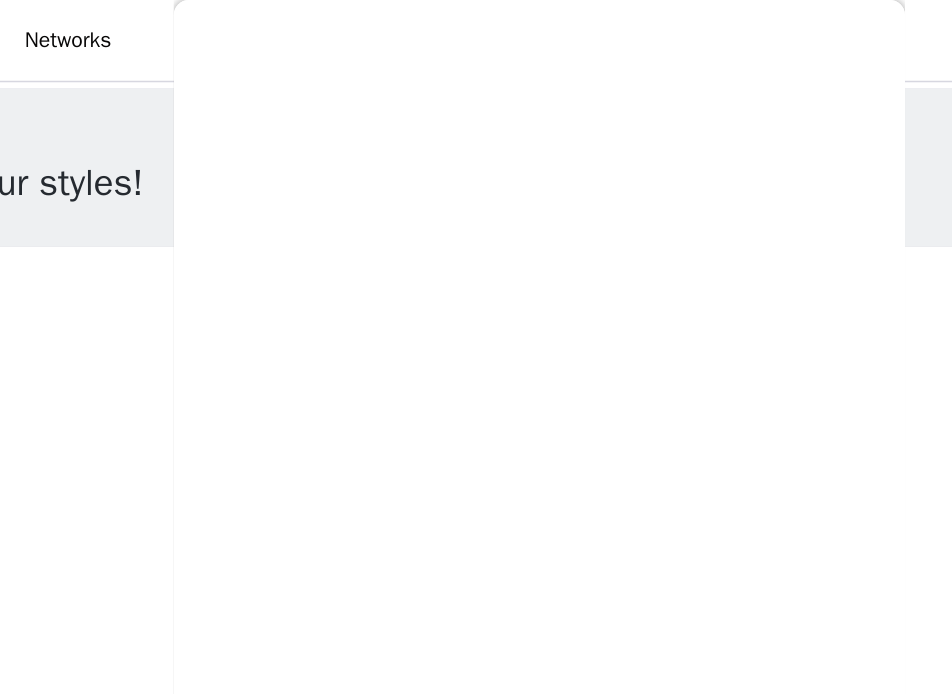 scroll, scrollTop: 0, scrollLeft: 0, axis: both 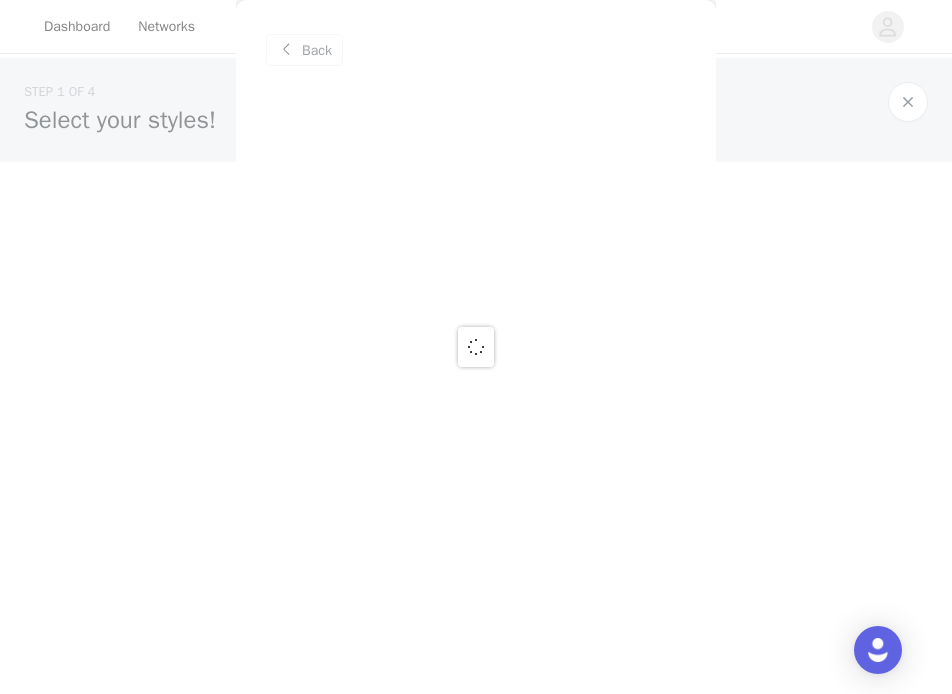 click at bounding box center [476, 347] 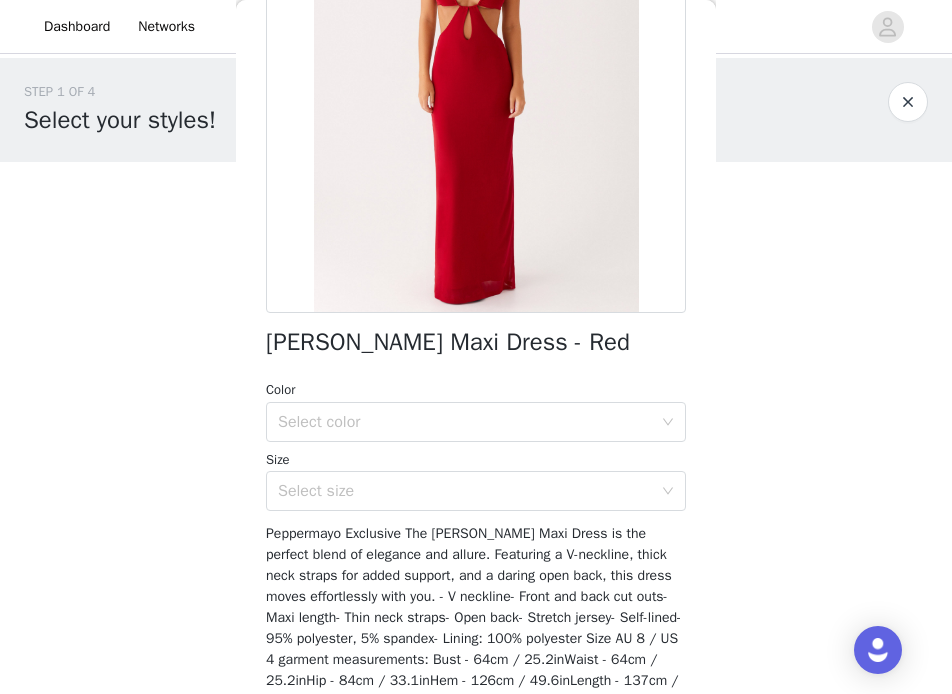 scroll, scrollTop: 351, scrollLeft: 0, axis: vertical 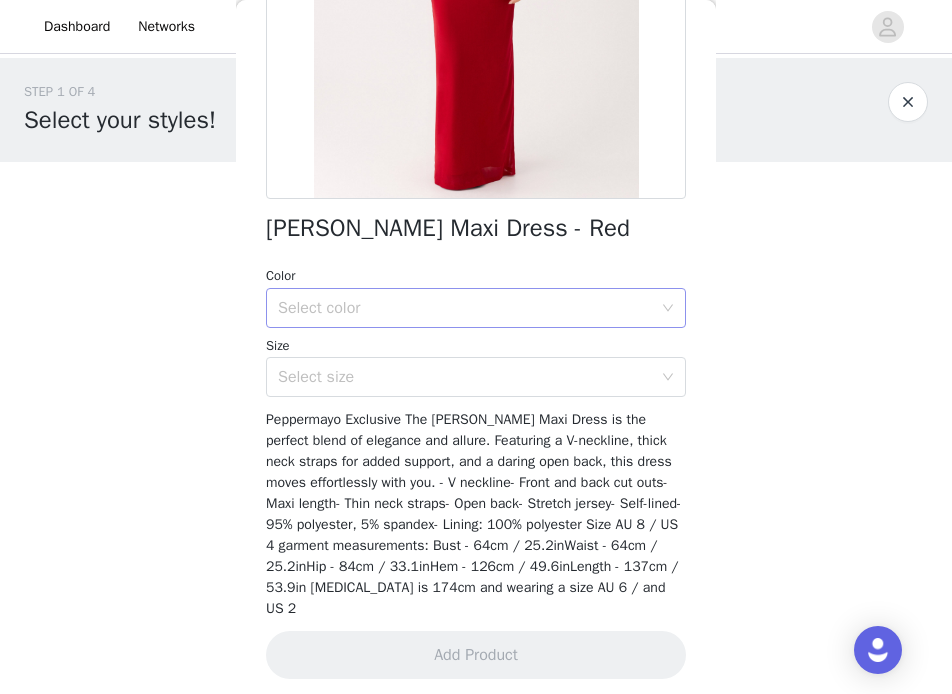 click on "Select color" at bounding box center (465, 308) 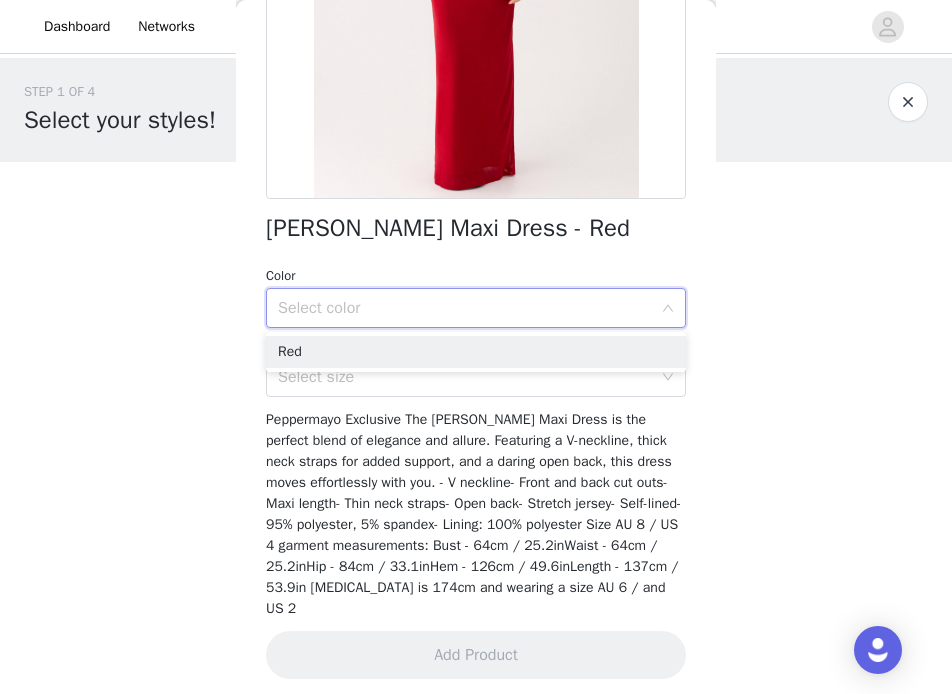 click on "Select color" at bounding box center (465, 308) 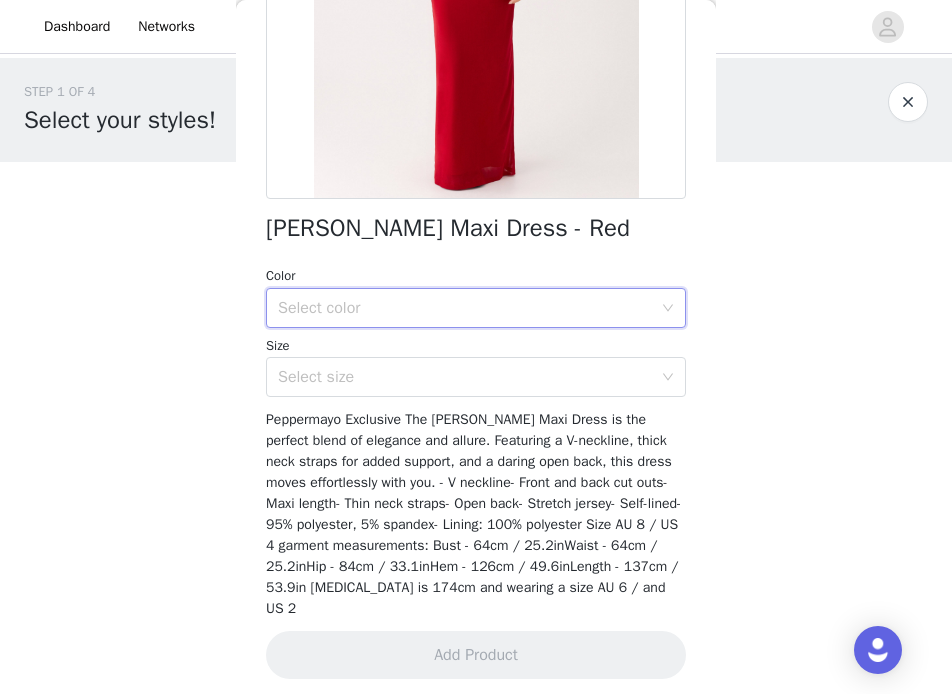 scroll, scrollTop: 0, scrollLeft: 0, axis: both 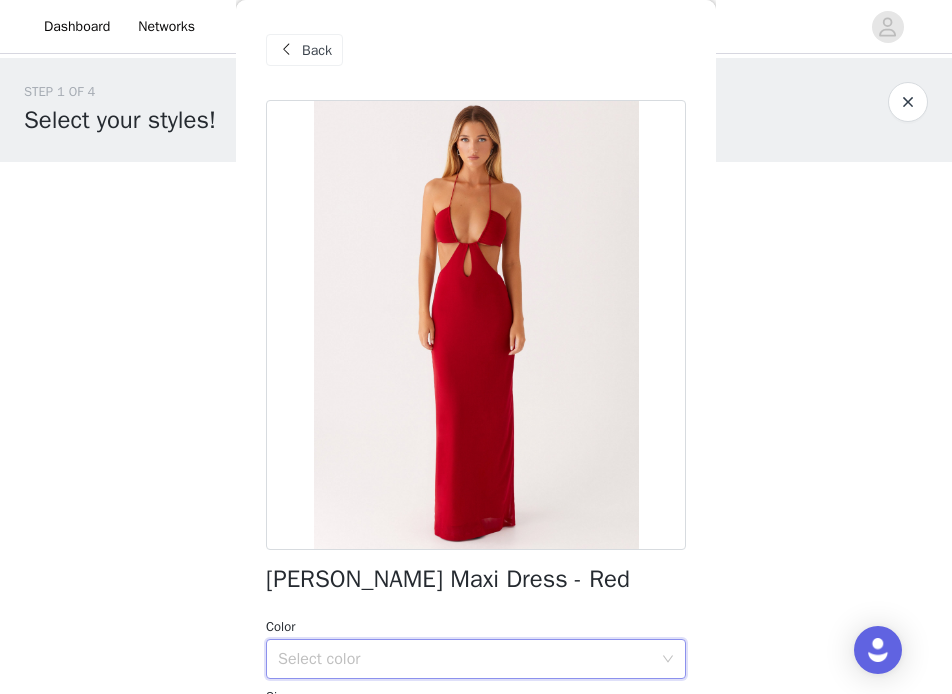 click on "Back" at bounding box center (476, 50) 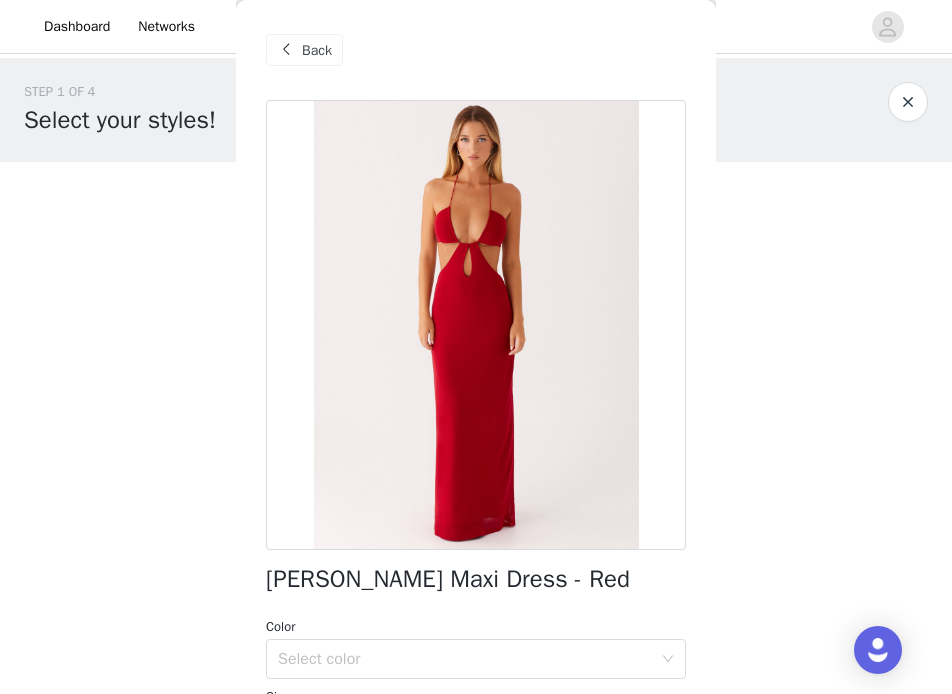 click on "Back" at bounding box center (317, 50) 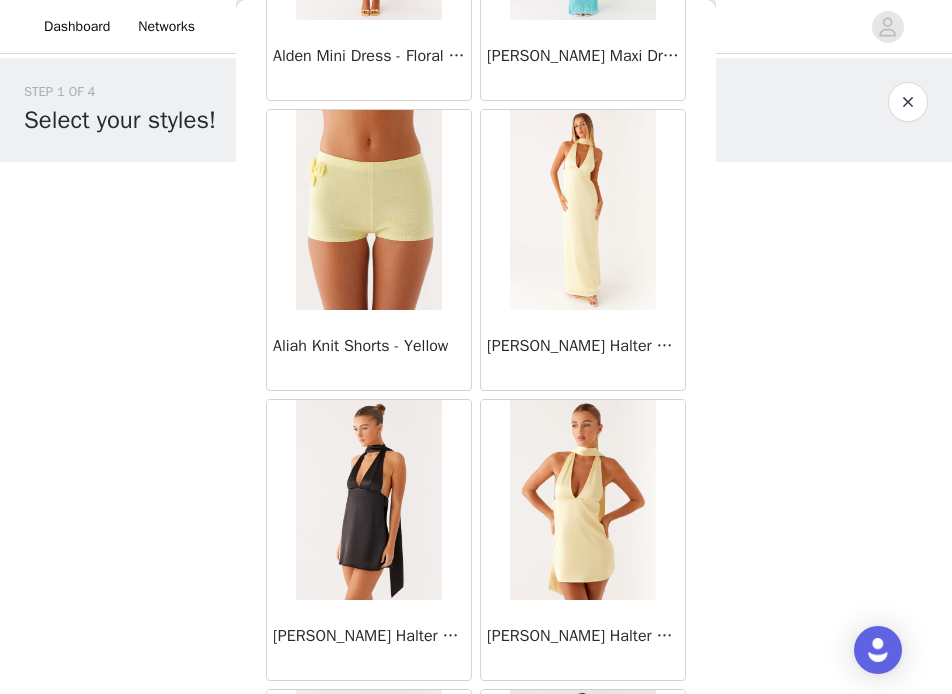 scroll, scrollTop: 1478, scrollLeft: 0, axis: vertical 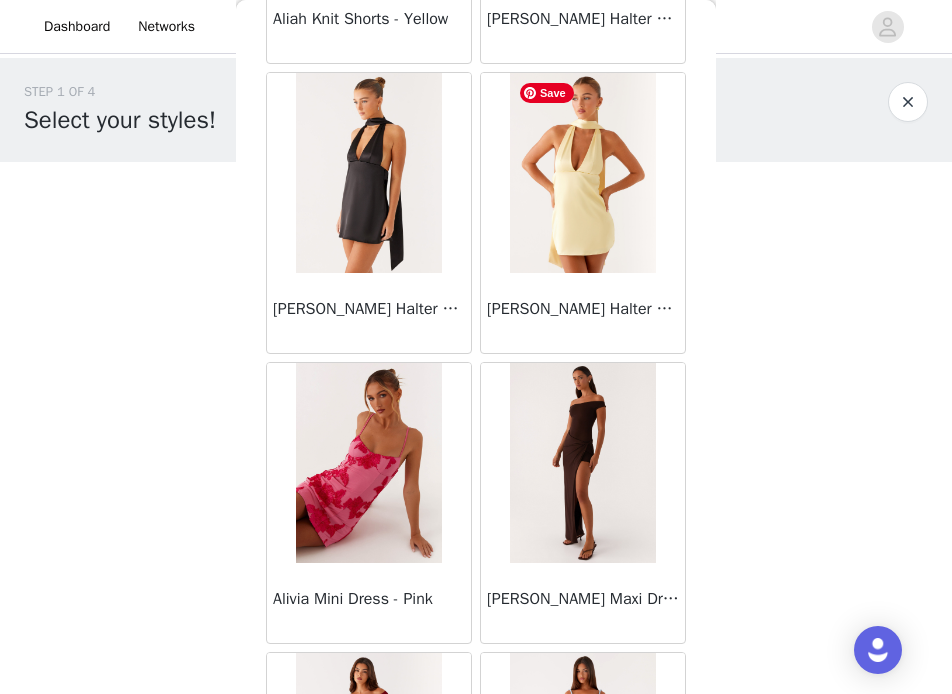 click at bounding box center (582, 173) 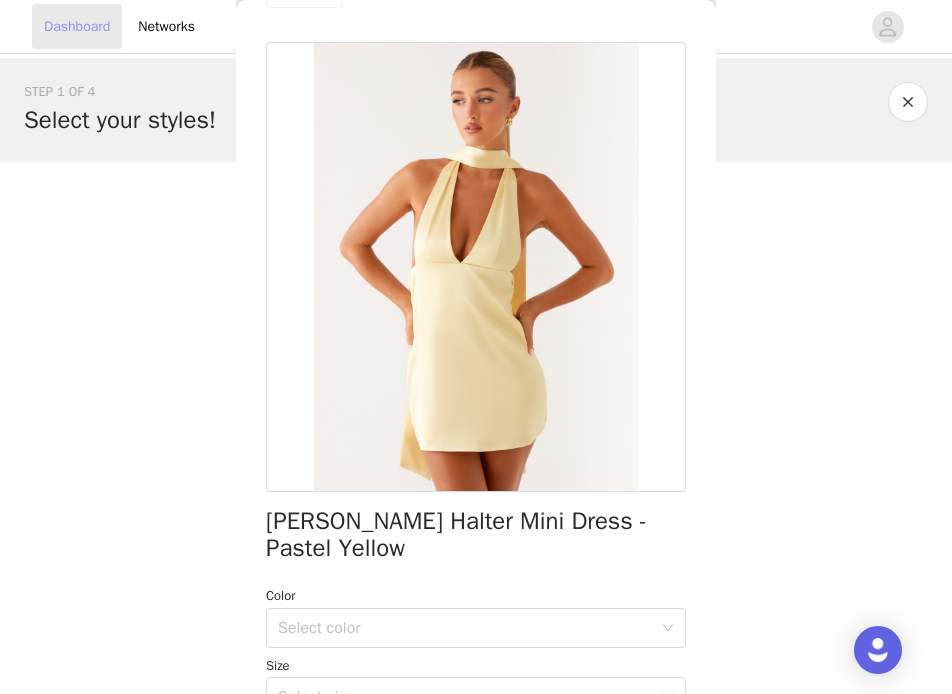 scroll, scrollTop: 0, scrollLeft: 0, axis: both 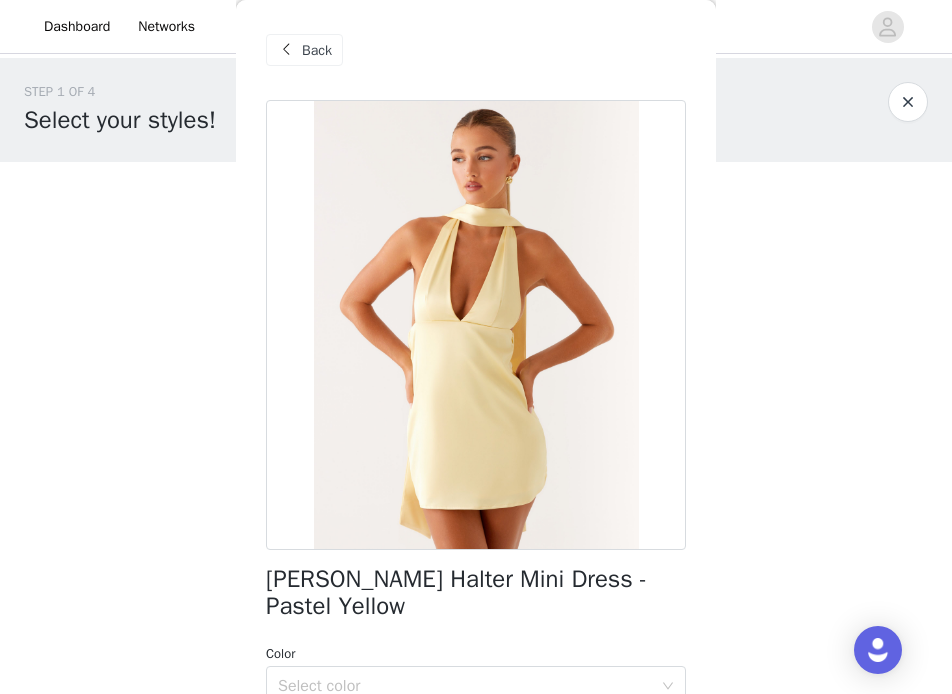 click on "Back" at bounding box center (317, 50) 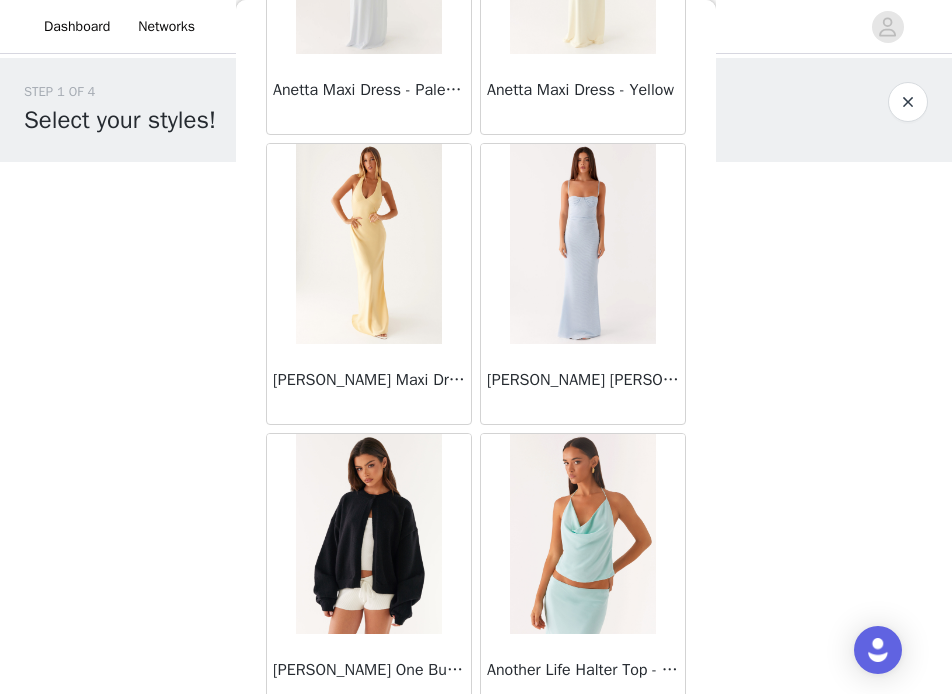 scroll, scrollTop: 3423, scrollLeft: 0, axis: vertical 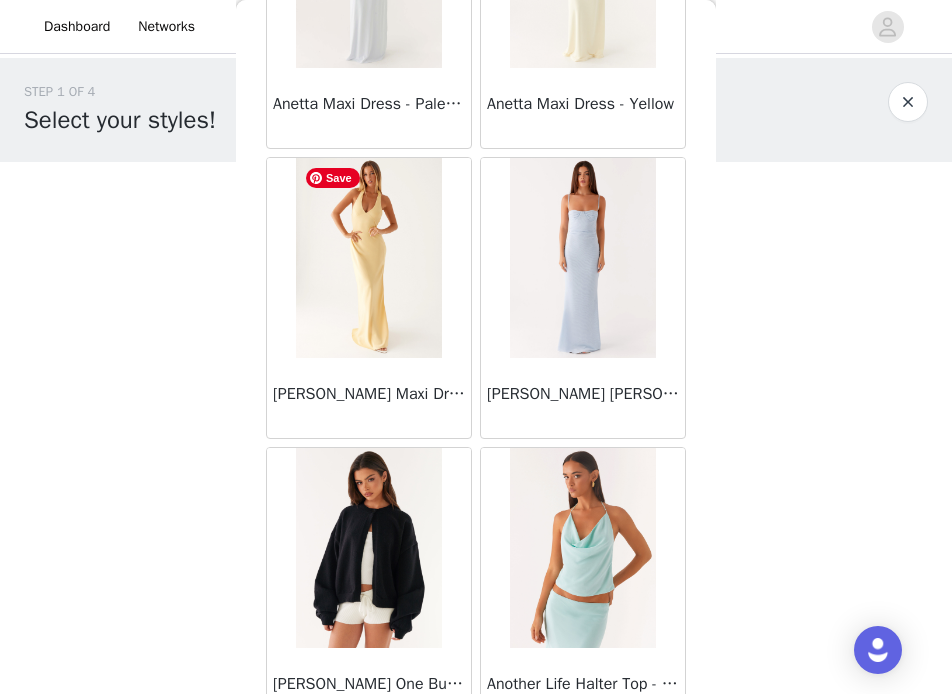 click at bounding box center [368, 258] 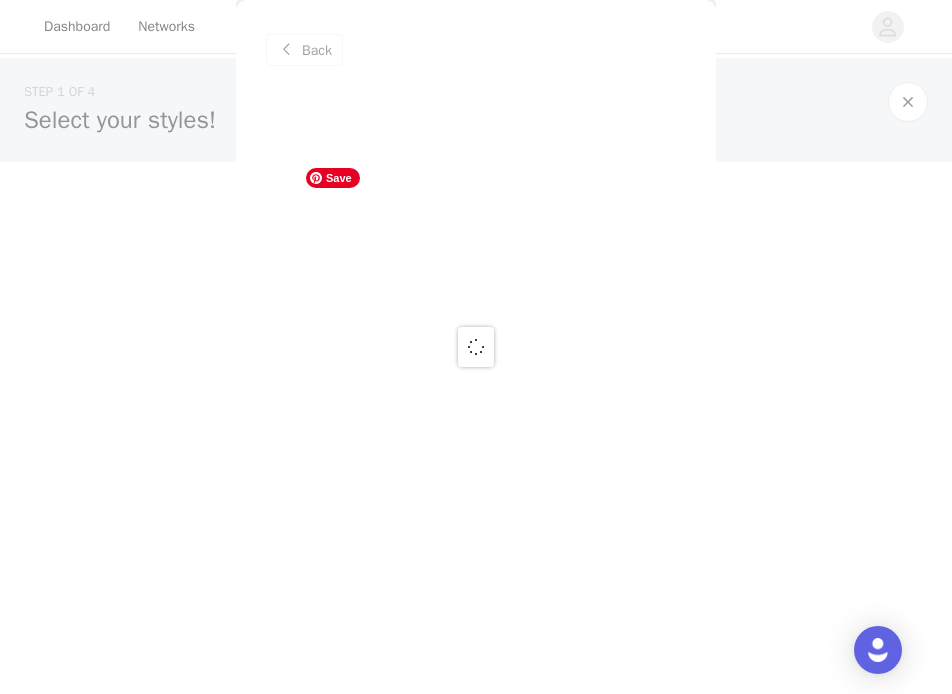 scroll, scrollTop: 0, scrollLeft: 0, axis: both 